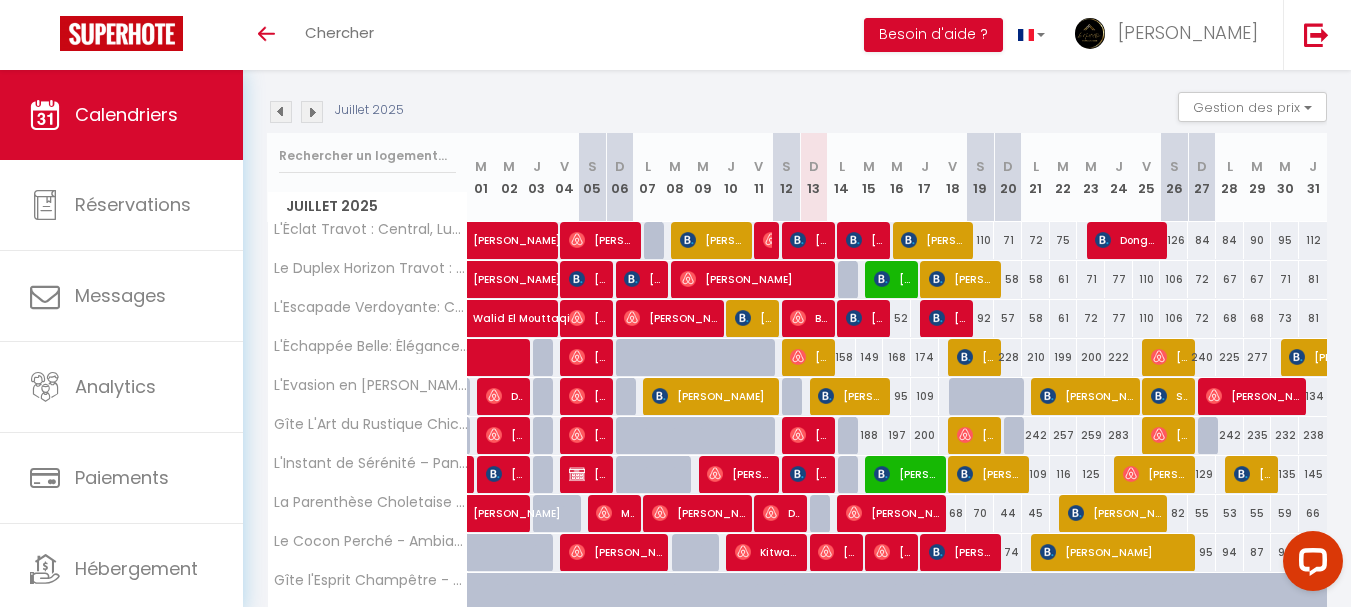 scroll, scrollTop: 195, scrollLeft: 0, axis: vertical 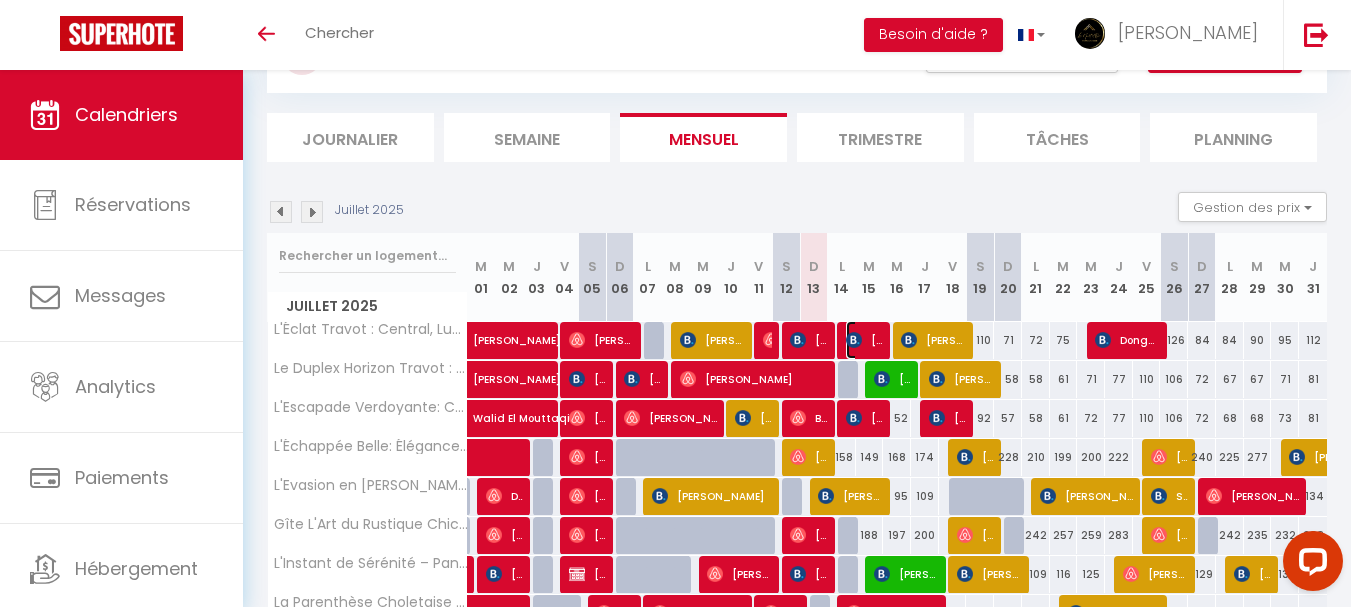 click on "[PERSON_NAME]" at bounding box center (864, 340) 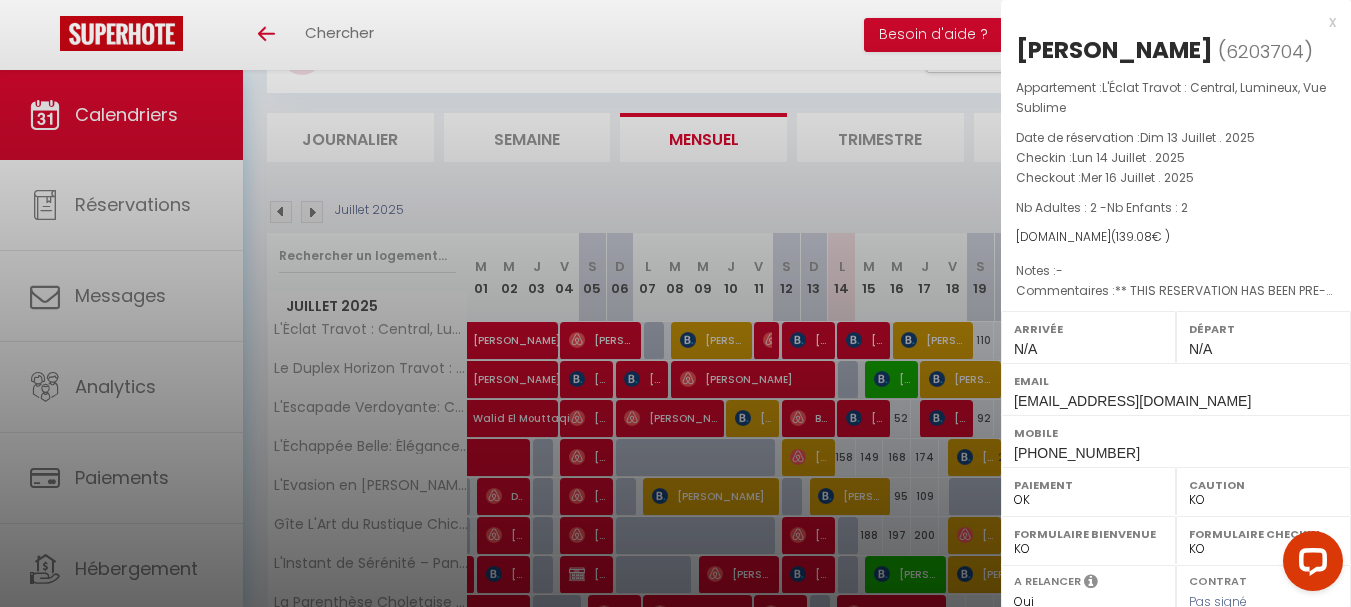 click on "x" at bounding box center [1168, 22] 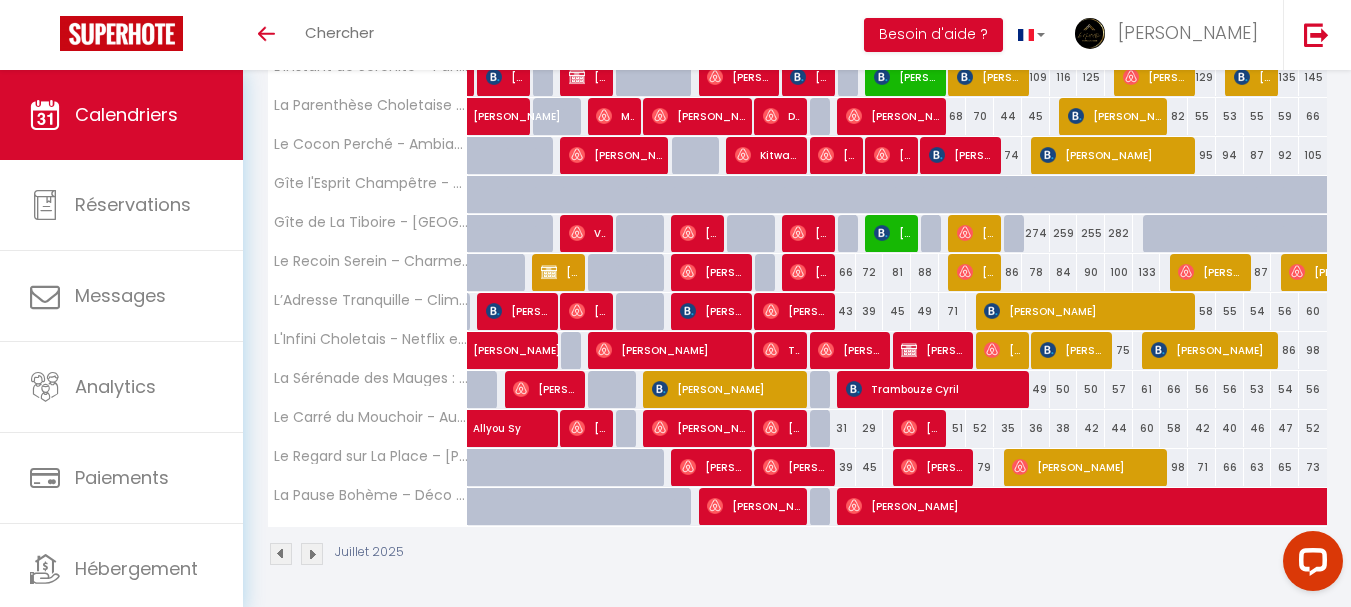 scroll, scrollTop: 595, scrollLeft: 0, axis: vertical 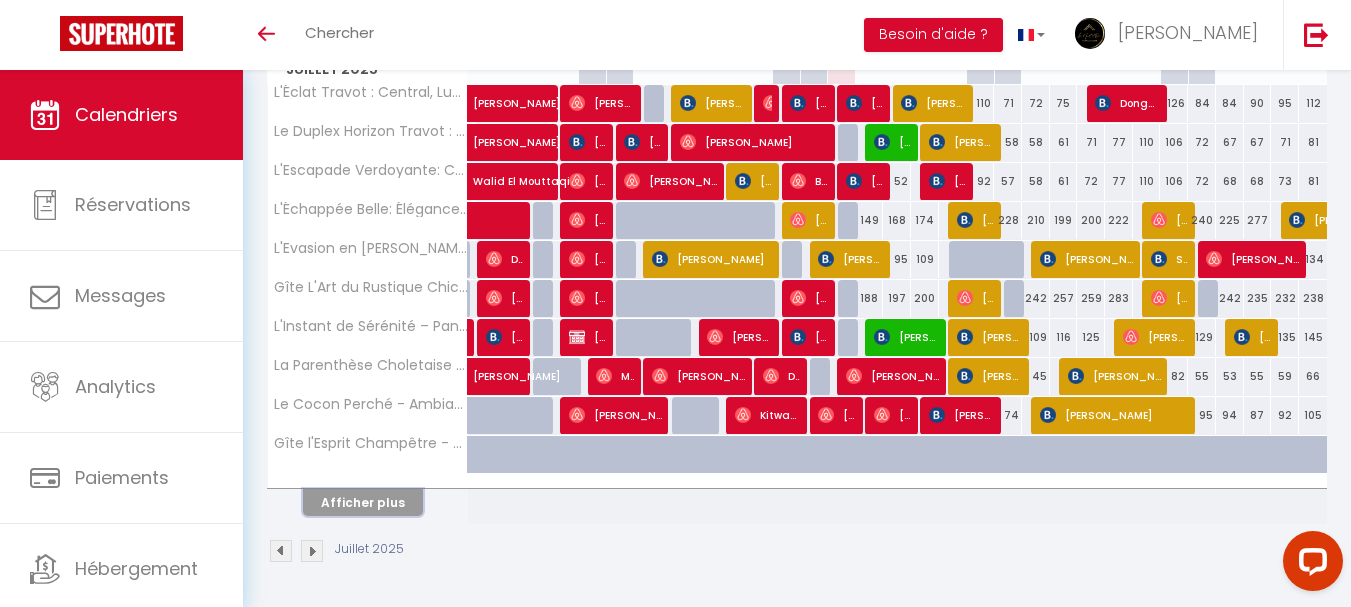 click on "Afficher plus" at bounding box center [363, 502] 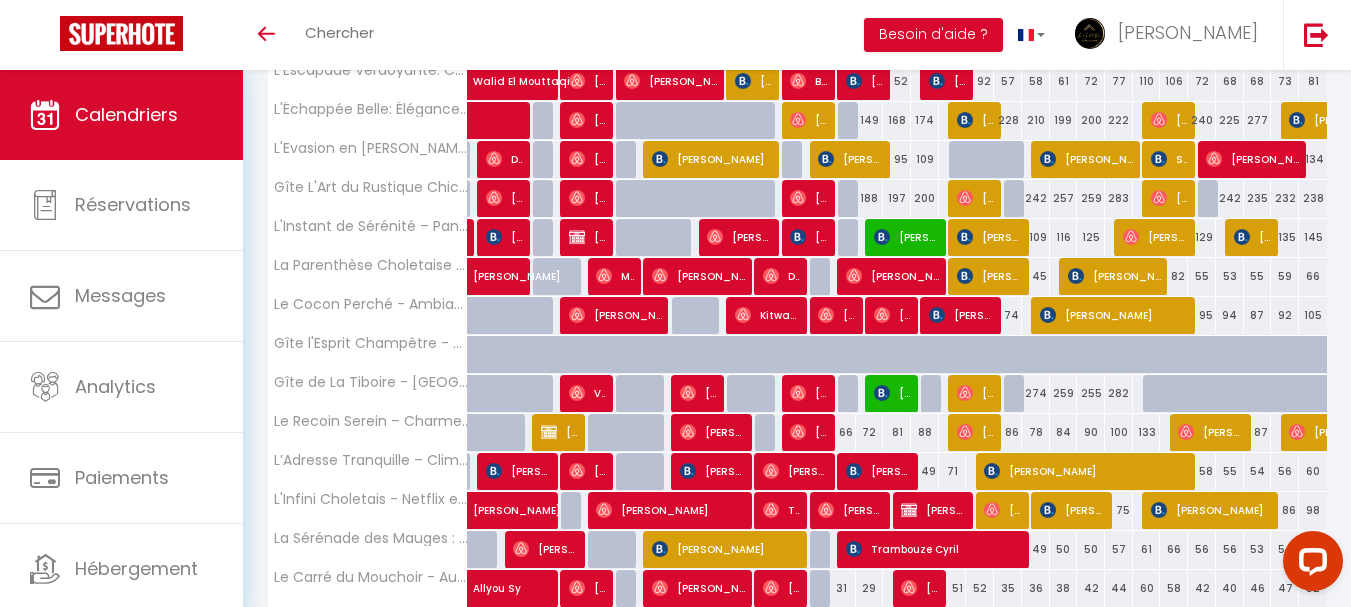 scroll, scrollTop: 532, scrollLeft: 0, axis: vertical 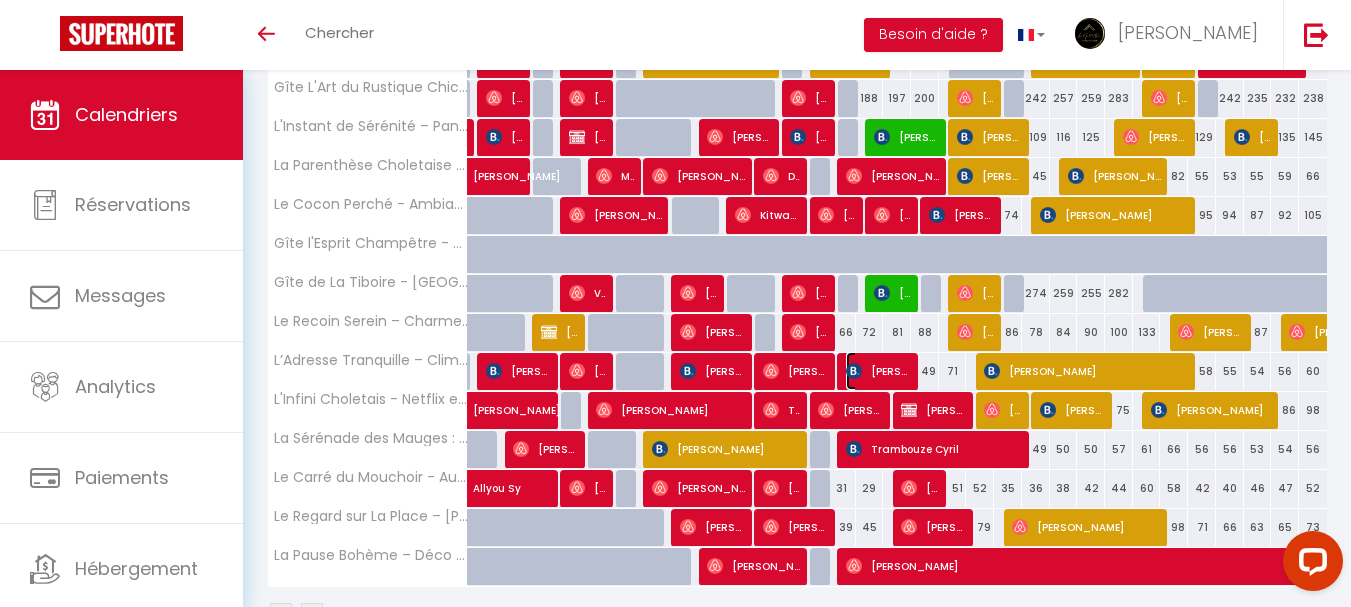 click on "[PERSON_NAME]" at bounding box center (878, 371) 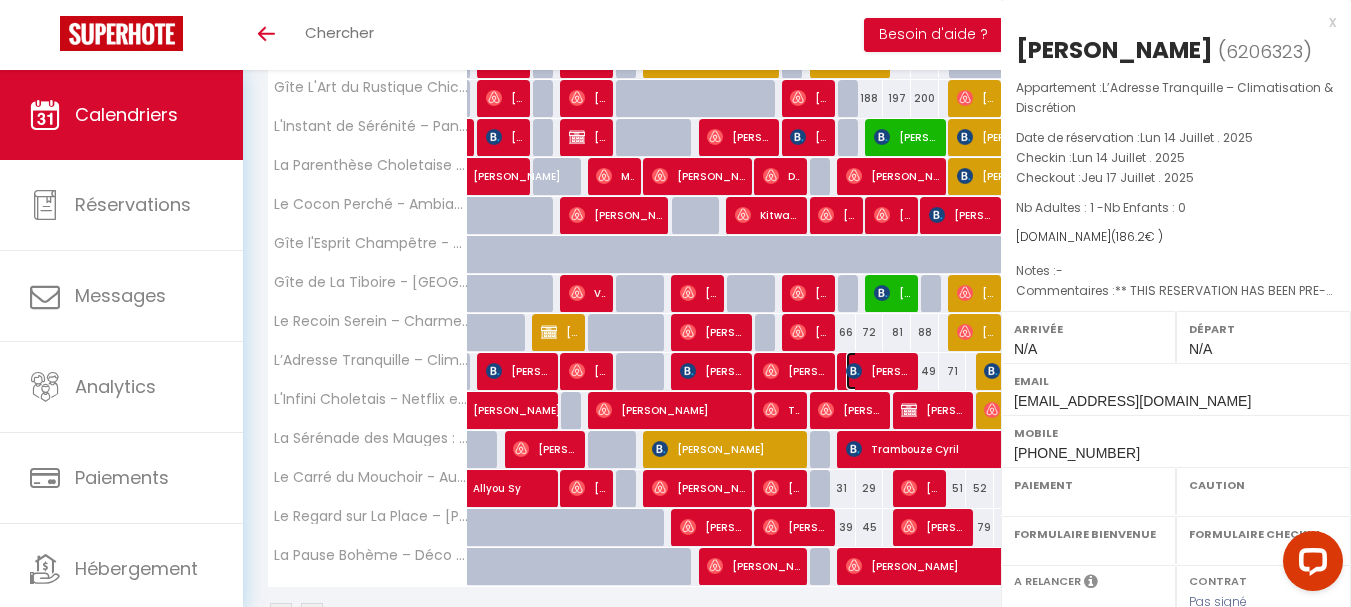 select on "OK" 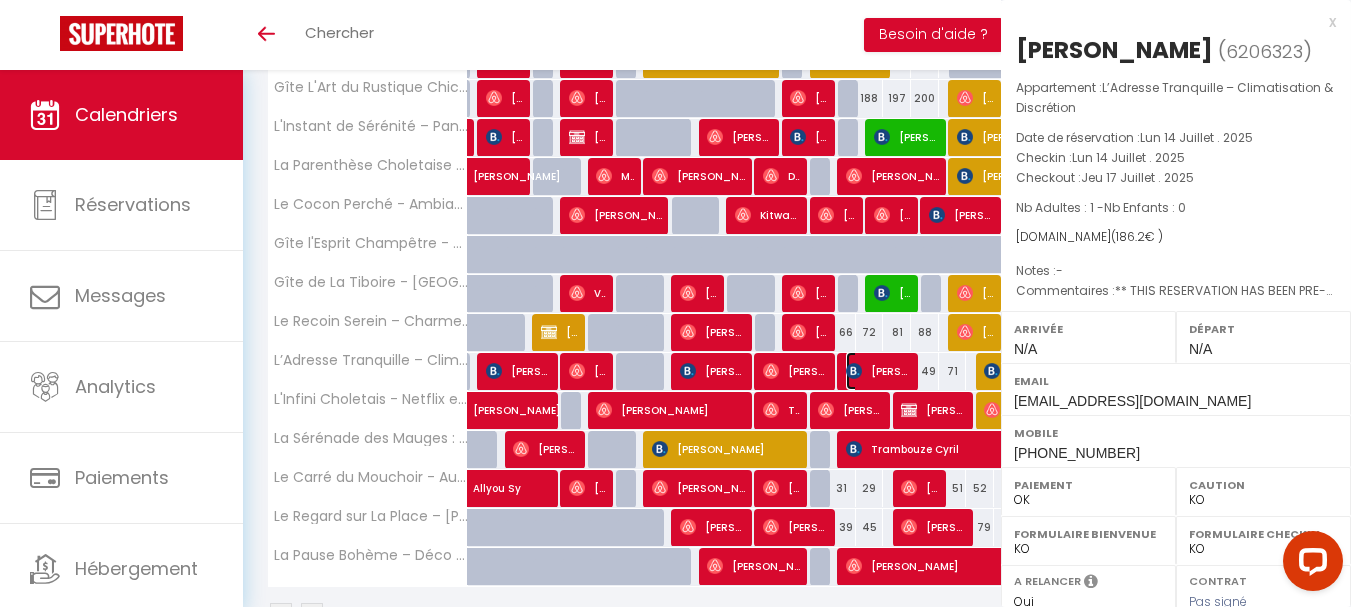 select 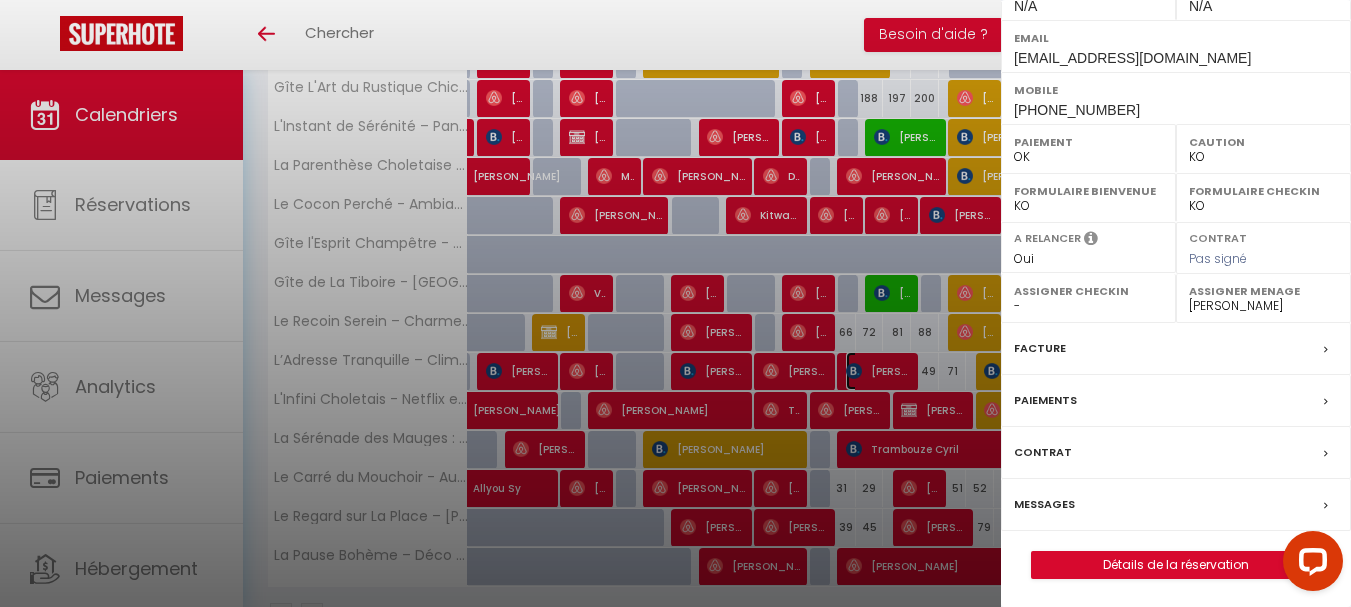 scroll, scrollTop: 345, scrollLeft: 0, axis: vertical 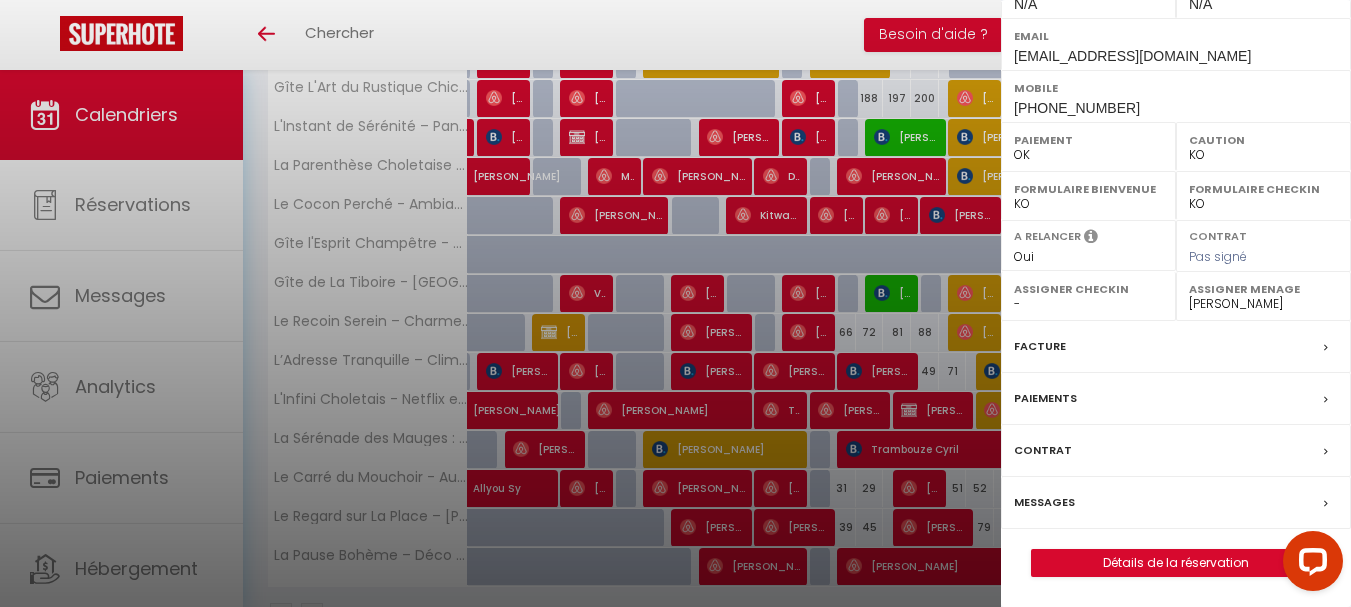 click on "Messages" at bounding box center (1044, 502) 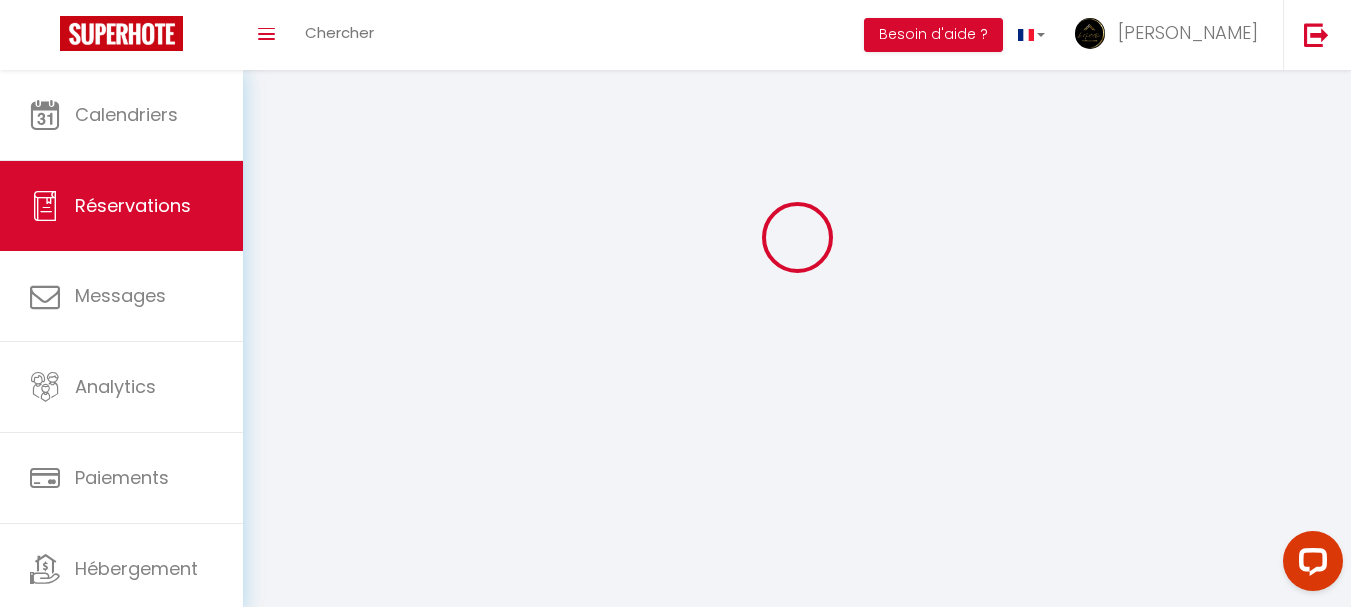 scroll, scrollTop: 0, scrollLeft: 0, axis: both 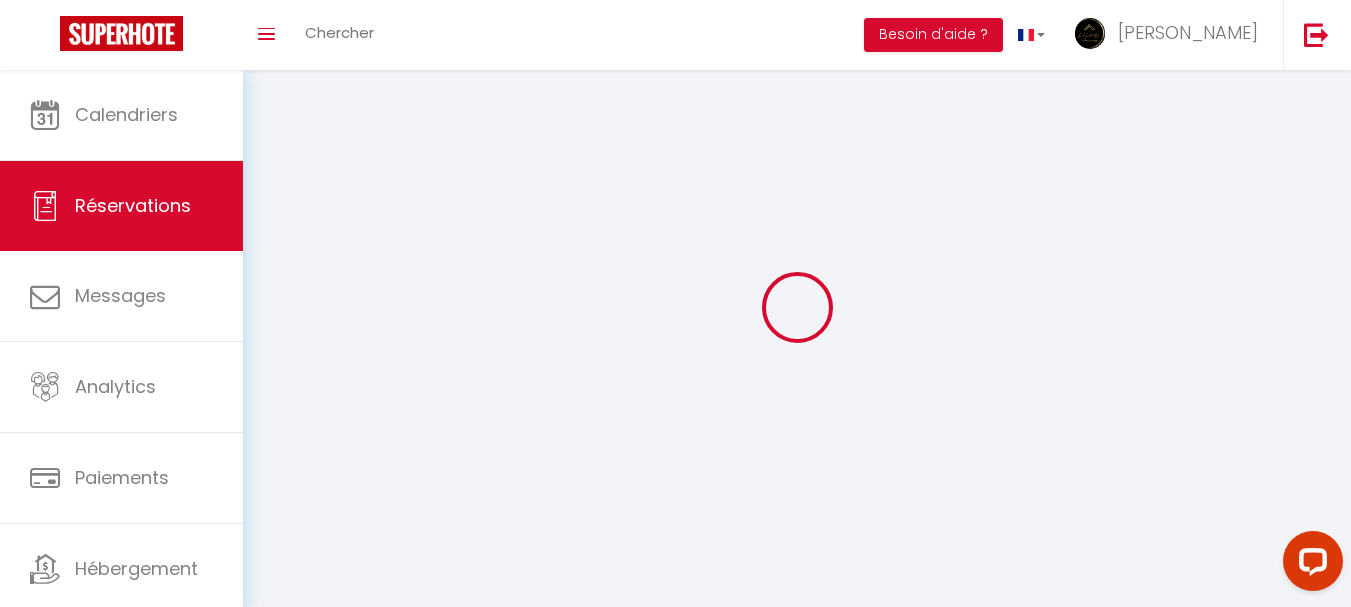 select 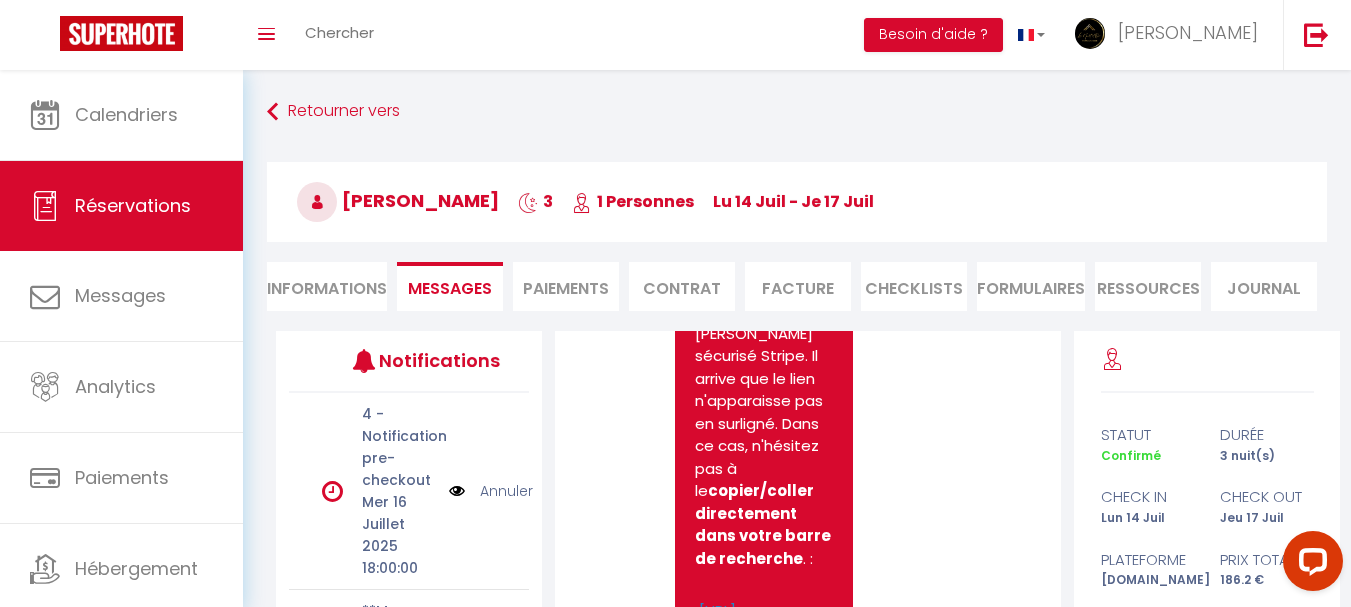 scroll, scrollTop: 4445, scrollLeft: 0, axis: vertical 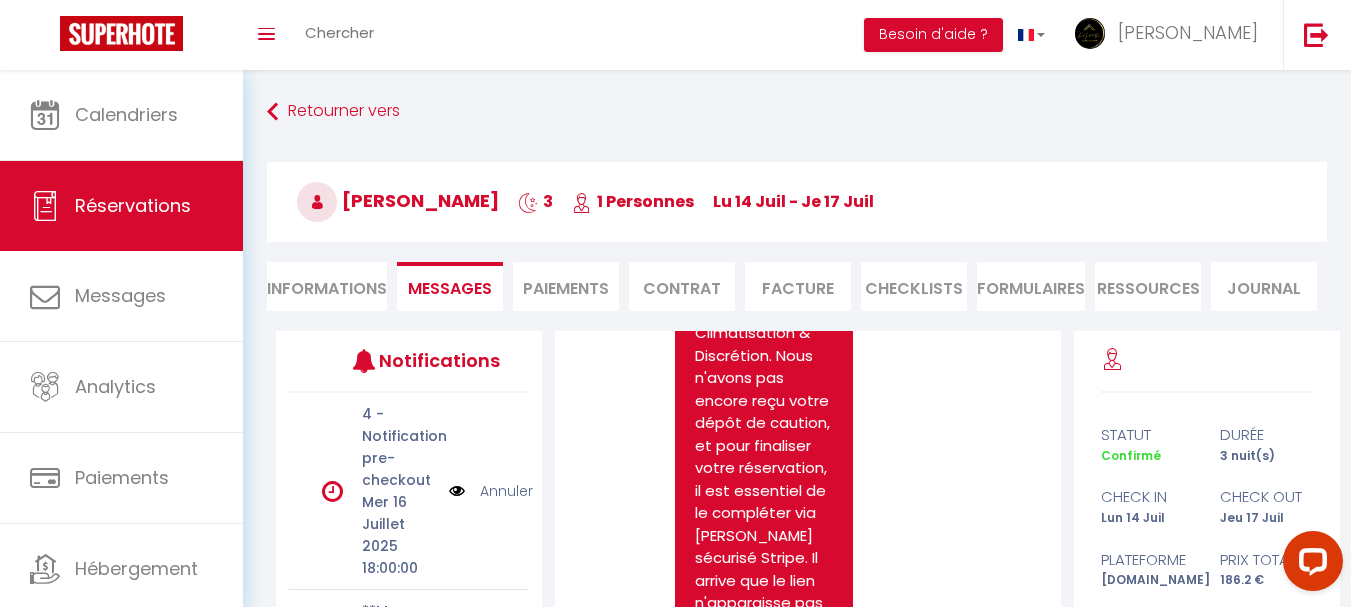 drag, startPoint x: 698, startPoint y: 545, endPoint x: 756, endPoint y: 462, distance: 101.257095 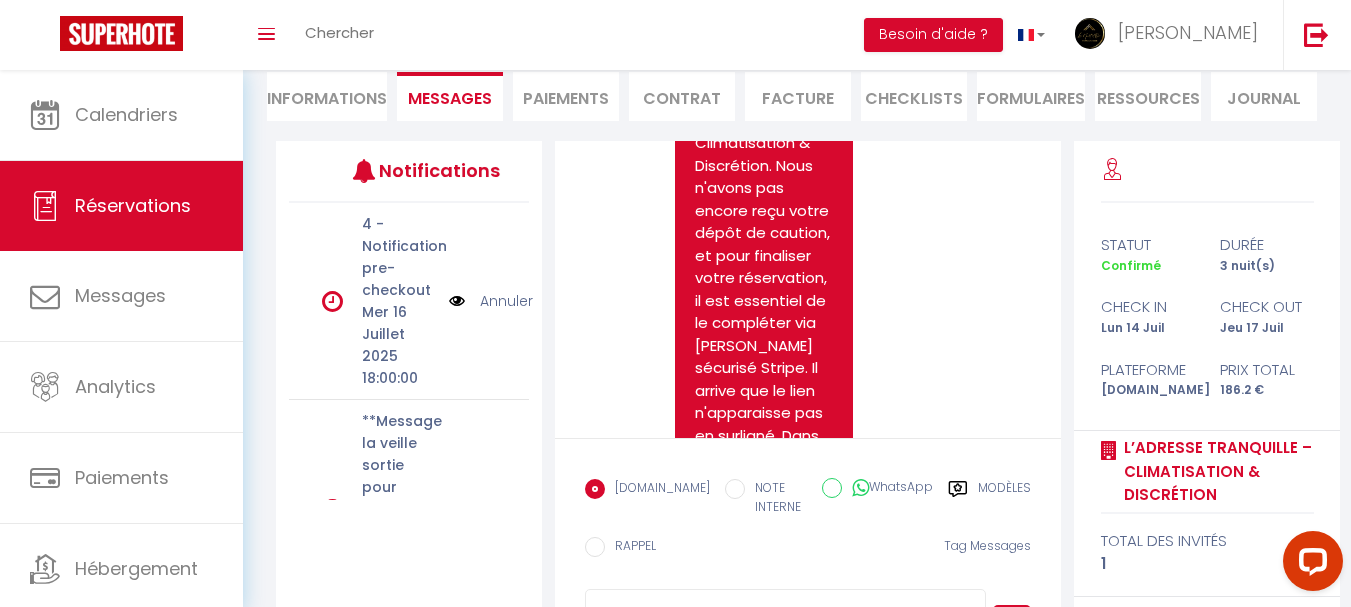 scroll, scrollTop: 200, scrollLeft: 0, axis: vertical 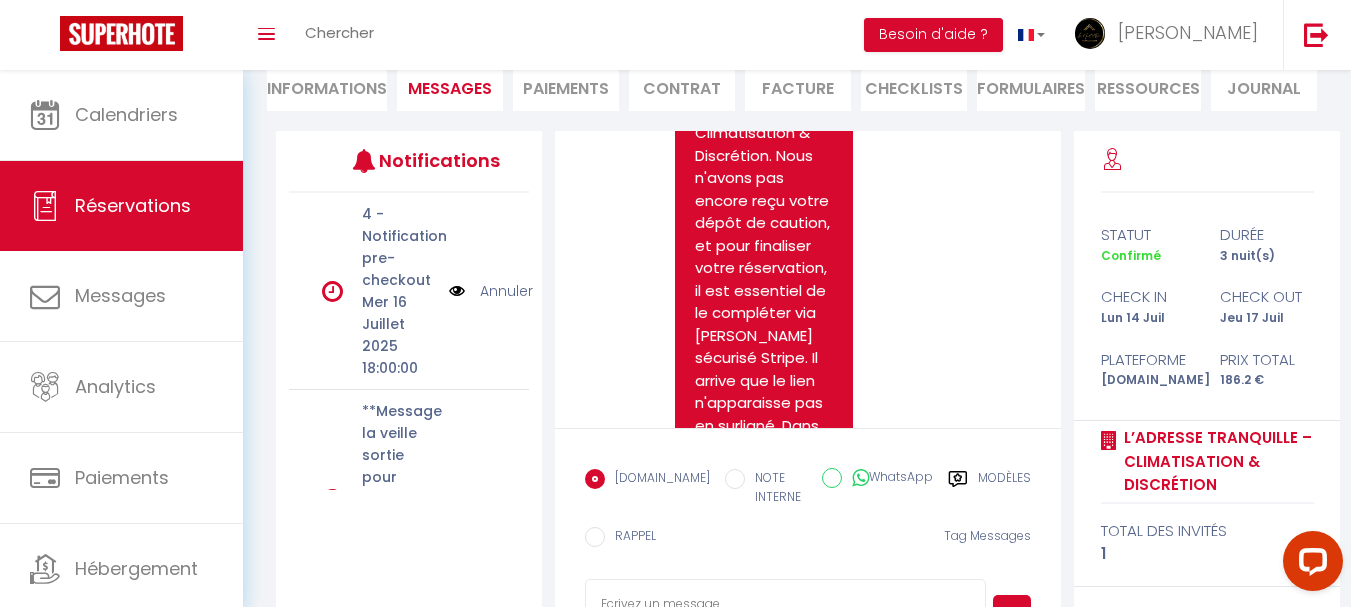 click on "WhatsApp" at bounding box center [832, 478] 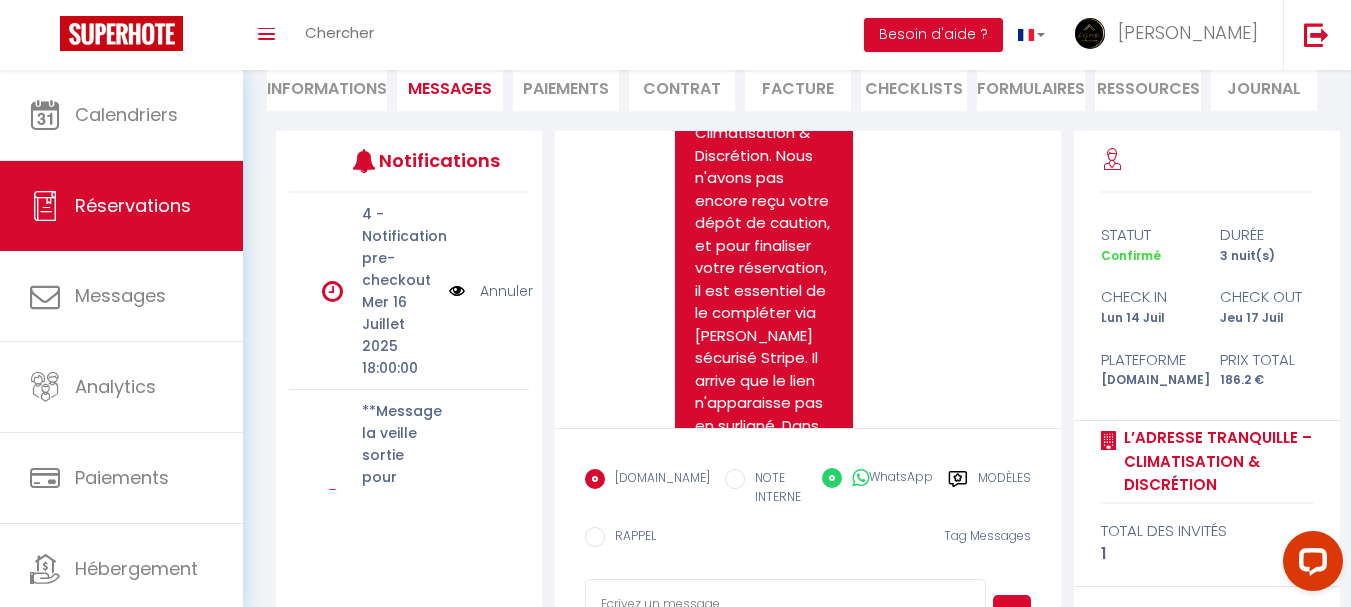 radio on "false" 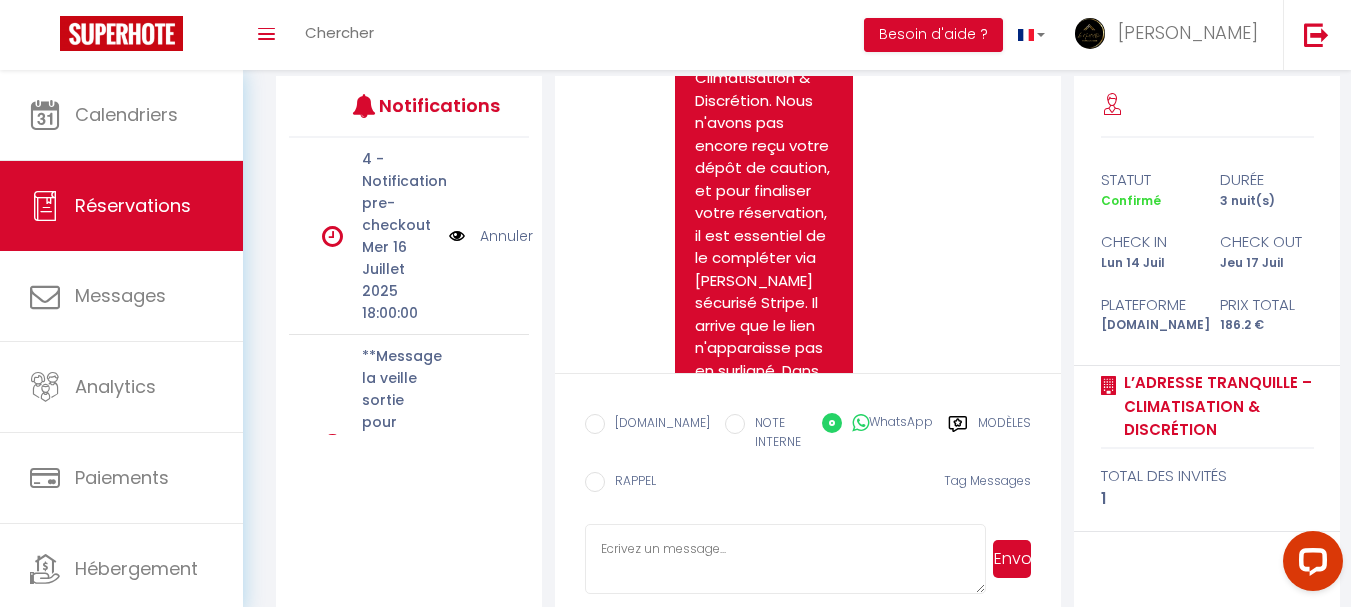scroll, scrollTop: 281, scrollLeft: 0, axis: vertical 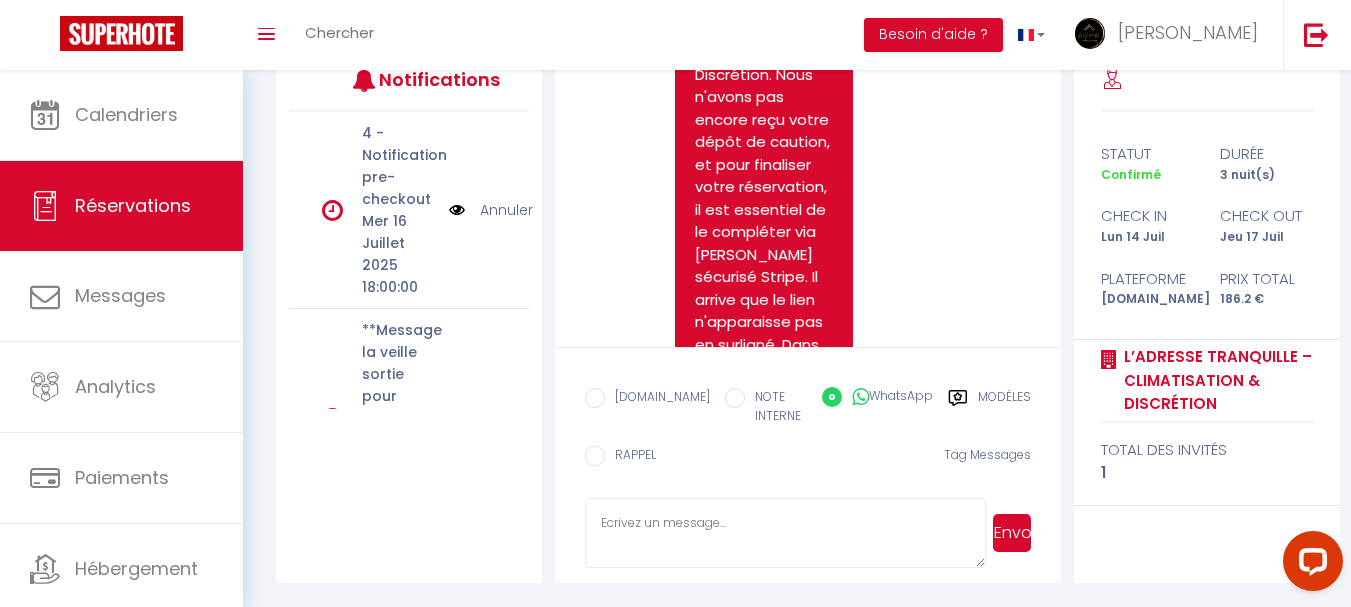 click on "Envoyer" at bounding box center (1012, 533) 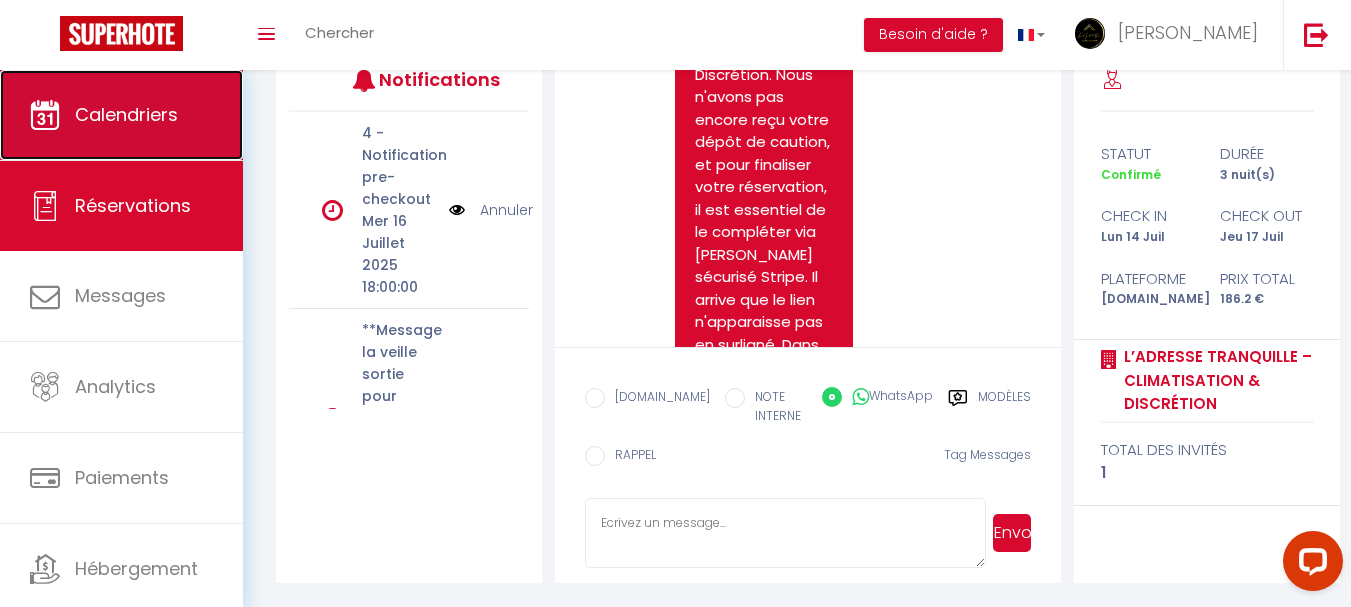 click on "Calendriers" at bounding box center [126, 114] 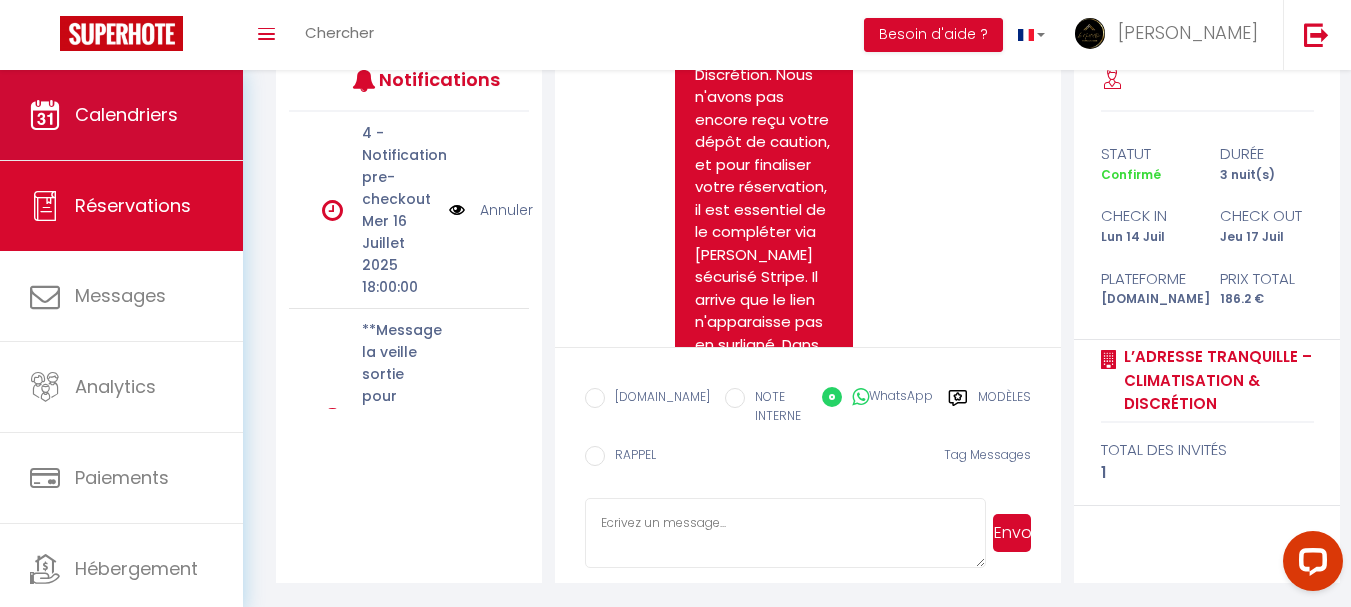 scroll, scrollTop: 0, scrollLeft: 0, axis: both 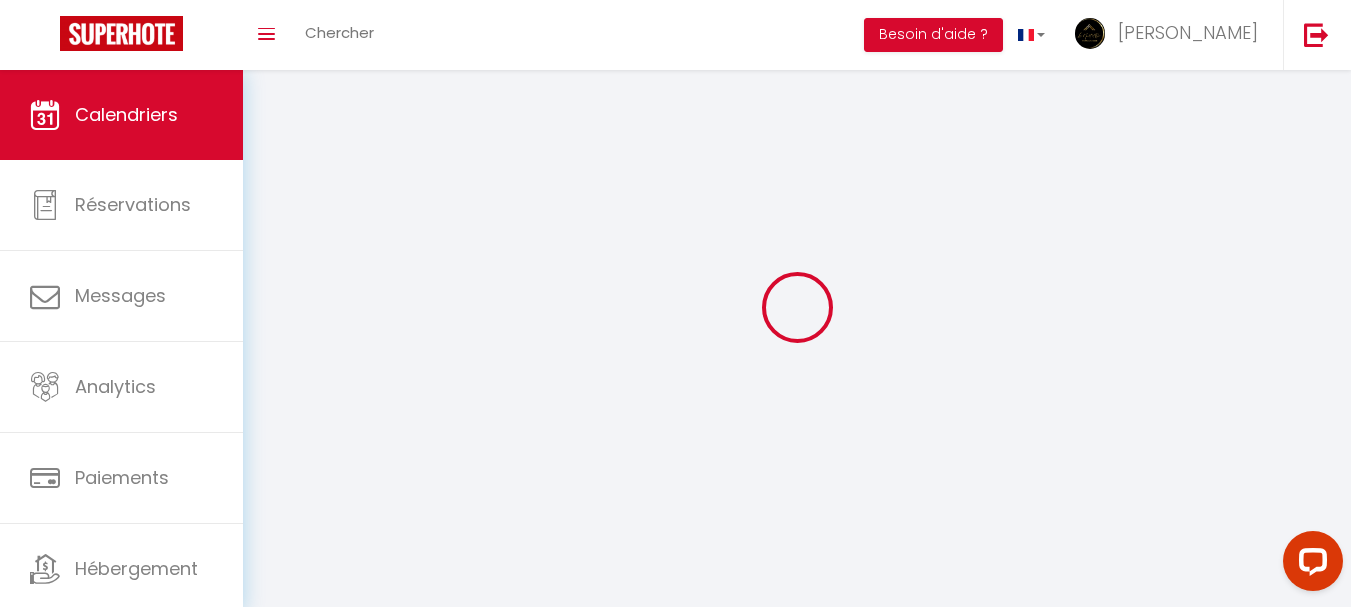 select 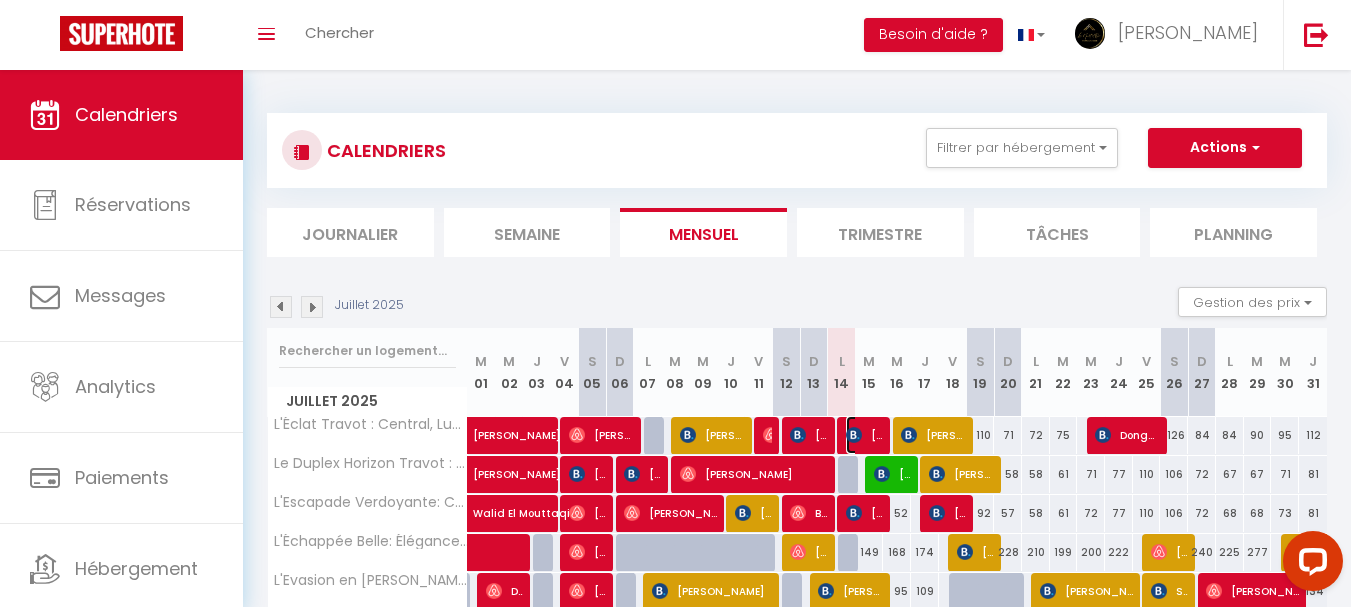 click on "[PERSON_NAME]" at bounding box center [864, 435] 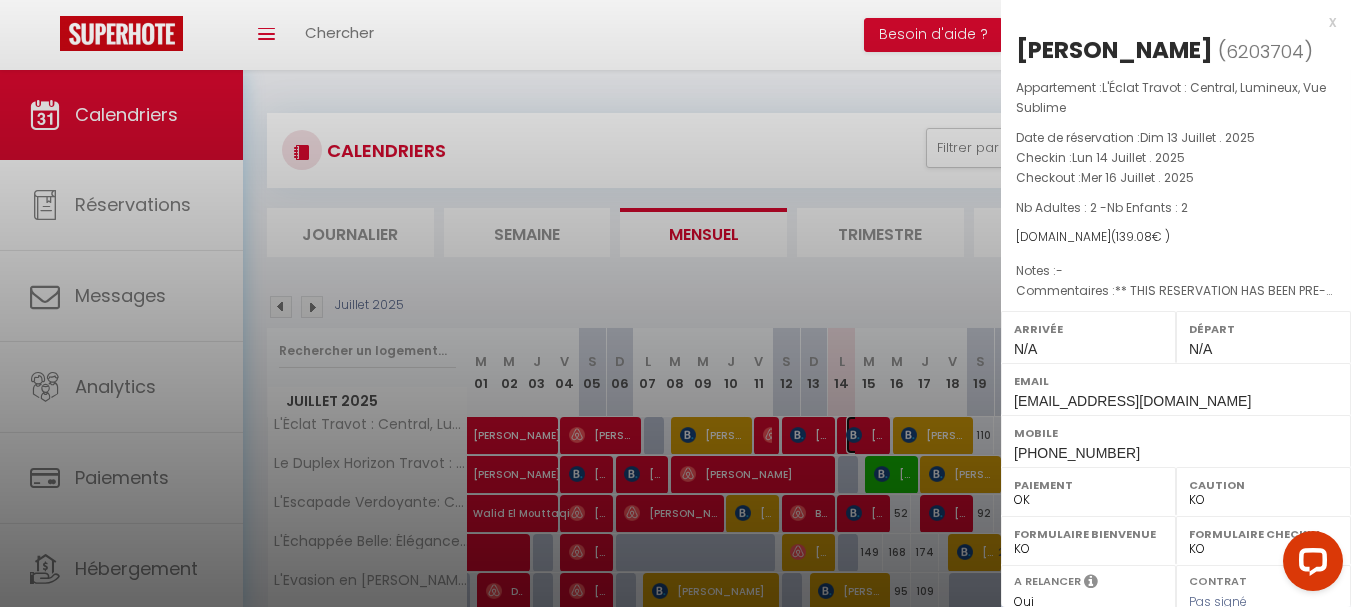 select on "46993" 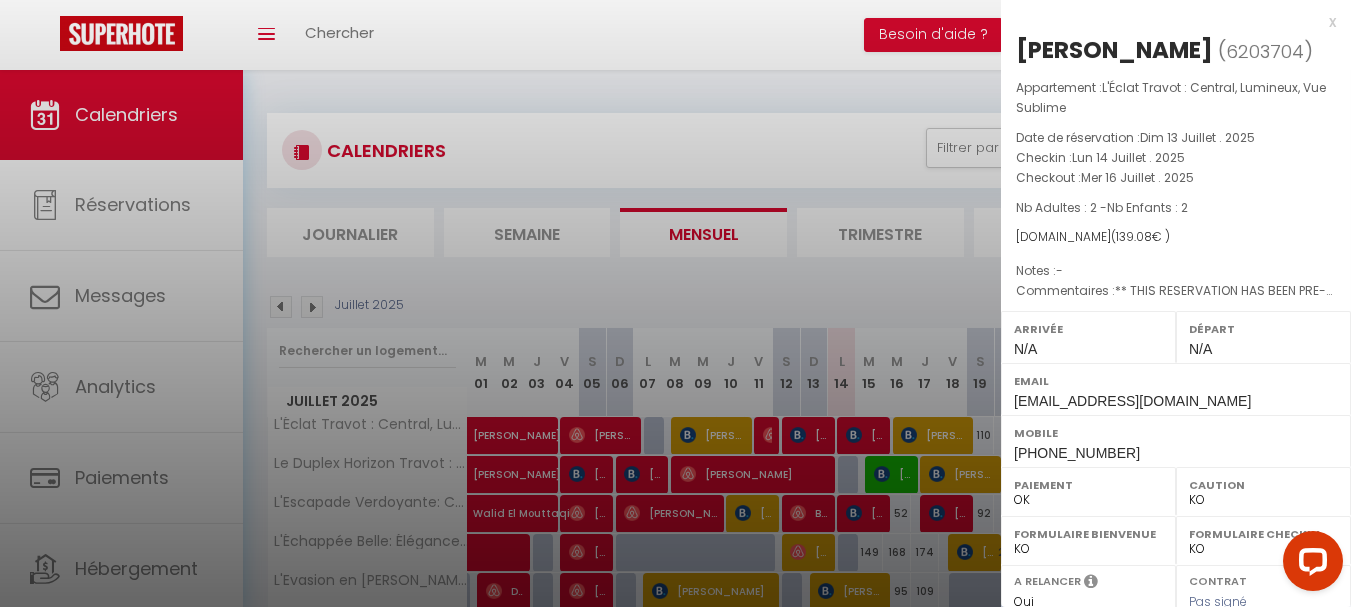 click at bounding box center [675, 303] 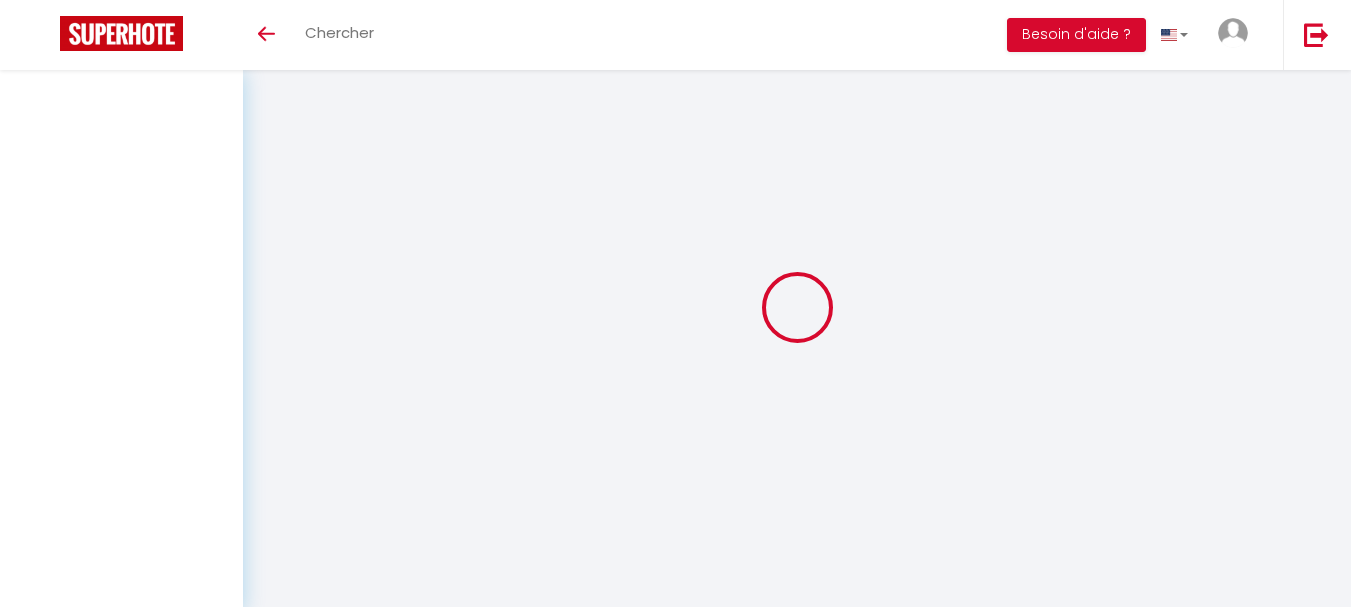 scroll, scrollTop: 0, scrollLeft: 0, axis: both 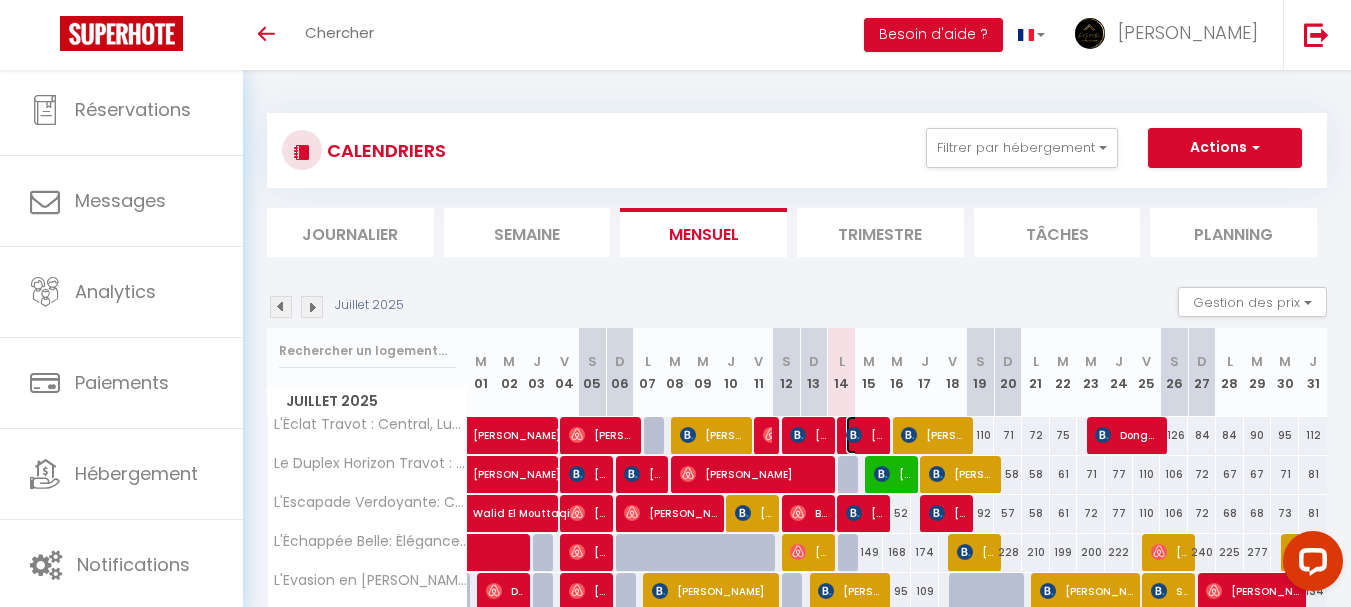 click at bounding box center (854, 435) 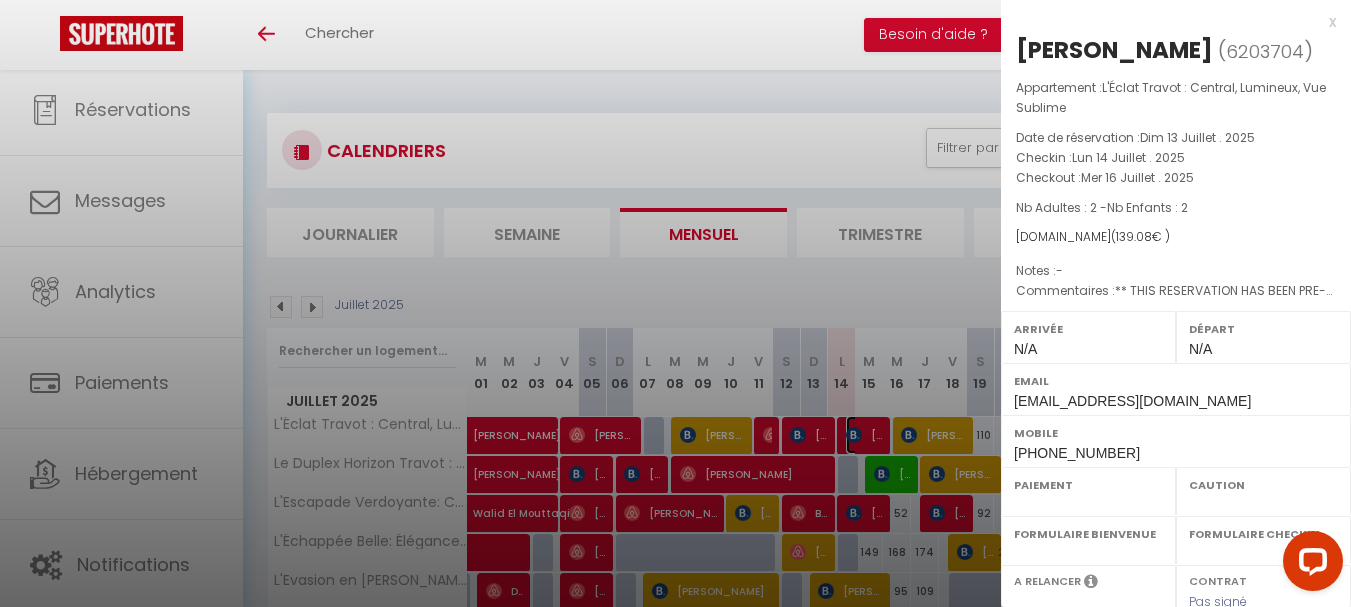 select on "OK" 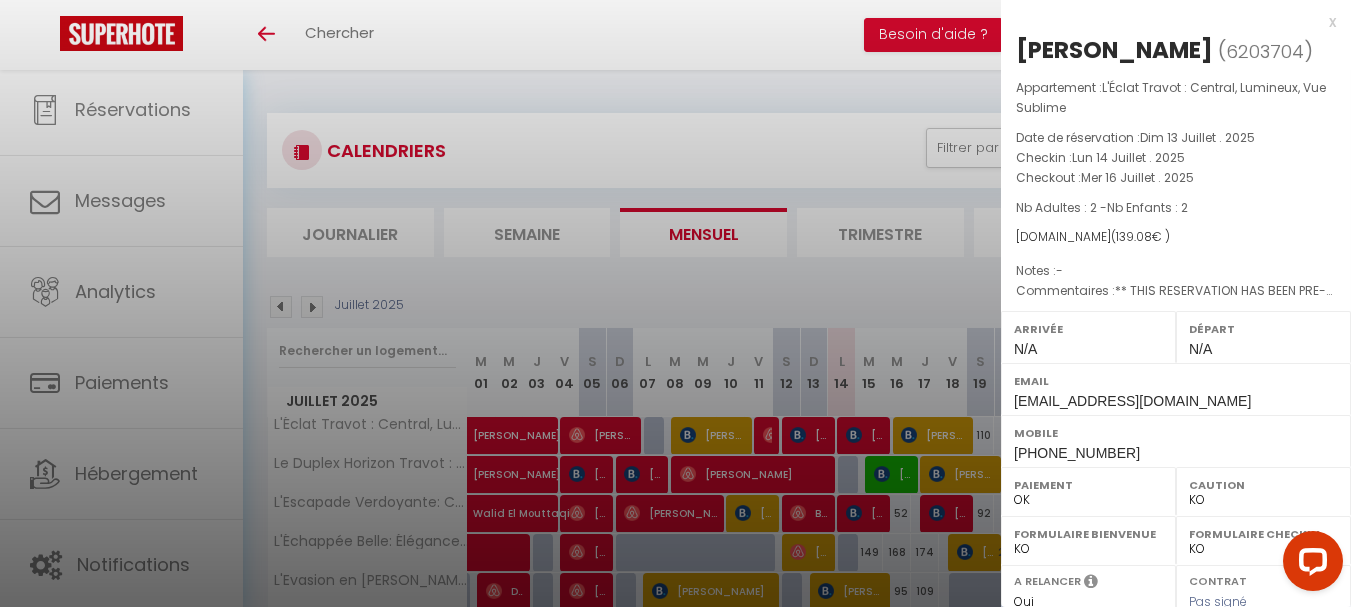 click at bounding box center [675, 303] 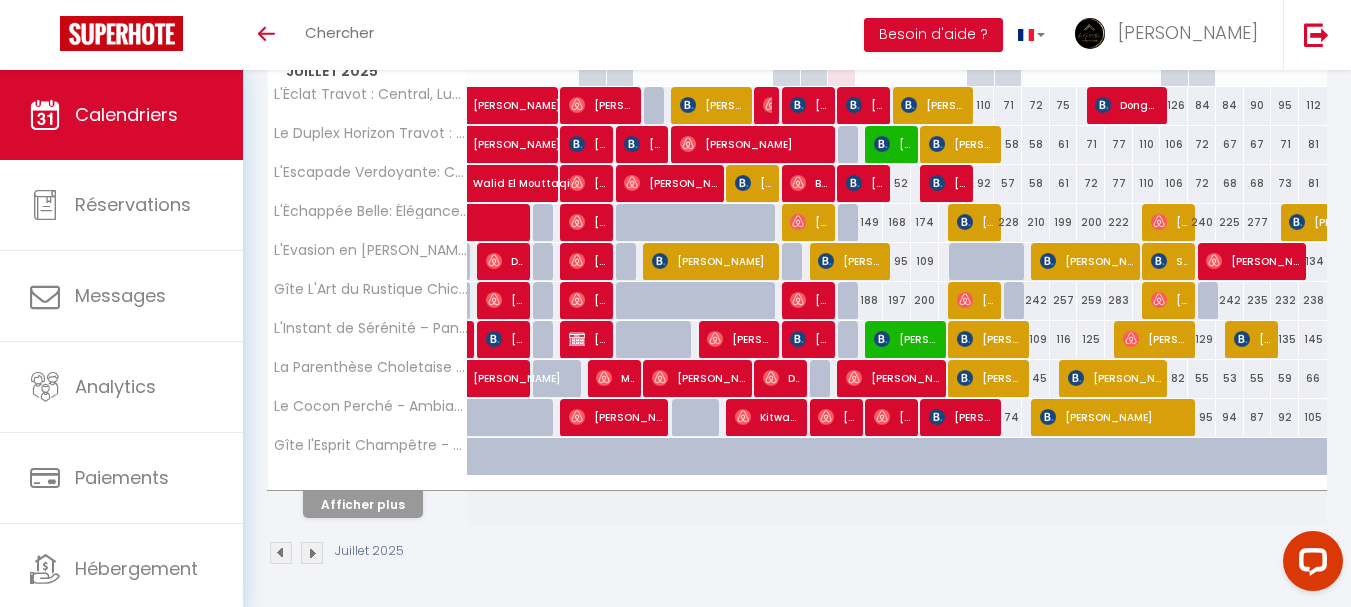 scroll, scrollTop: 332, scrollLeft: 0, axis: vertical 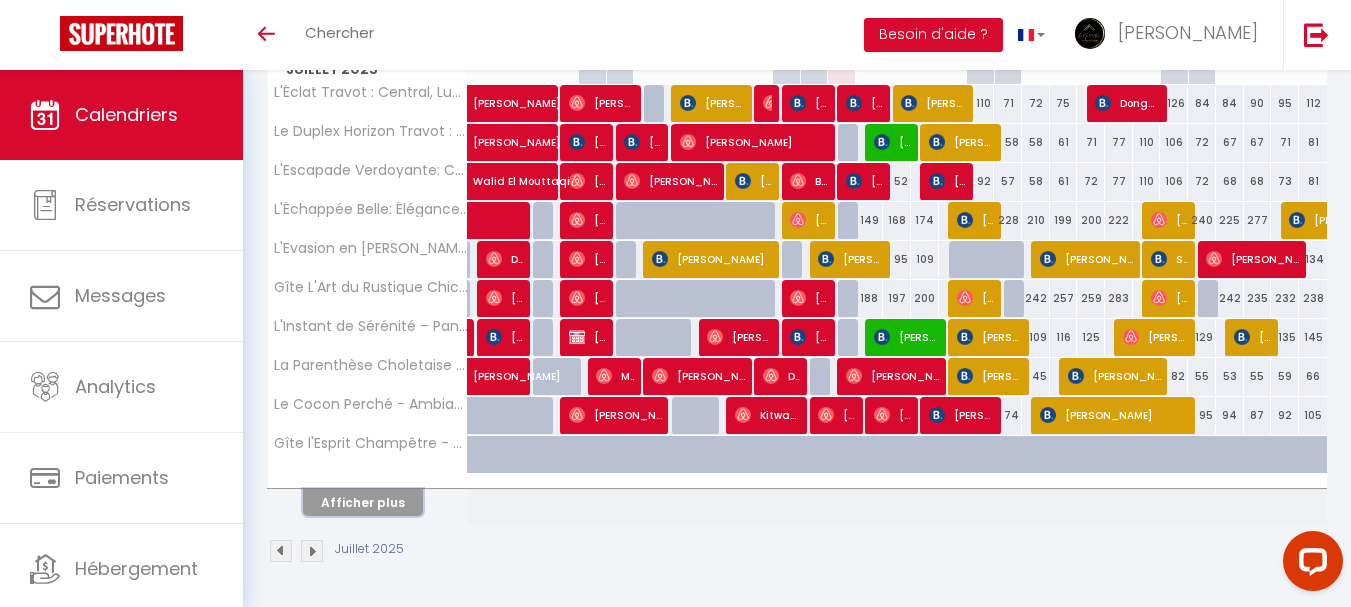 click on "Afficher plus" at bounding box center (363, 502) 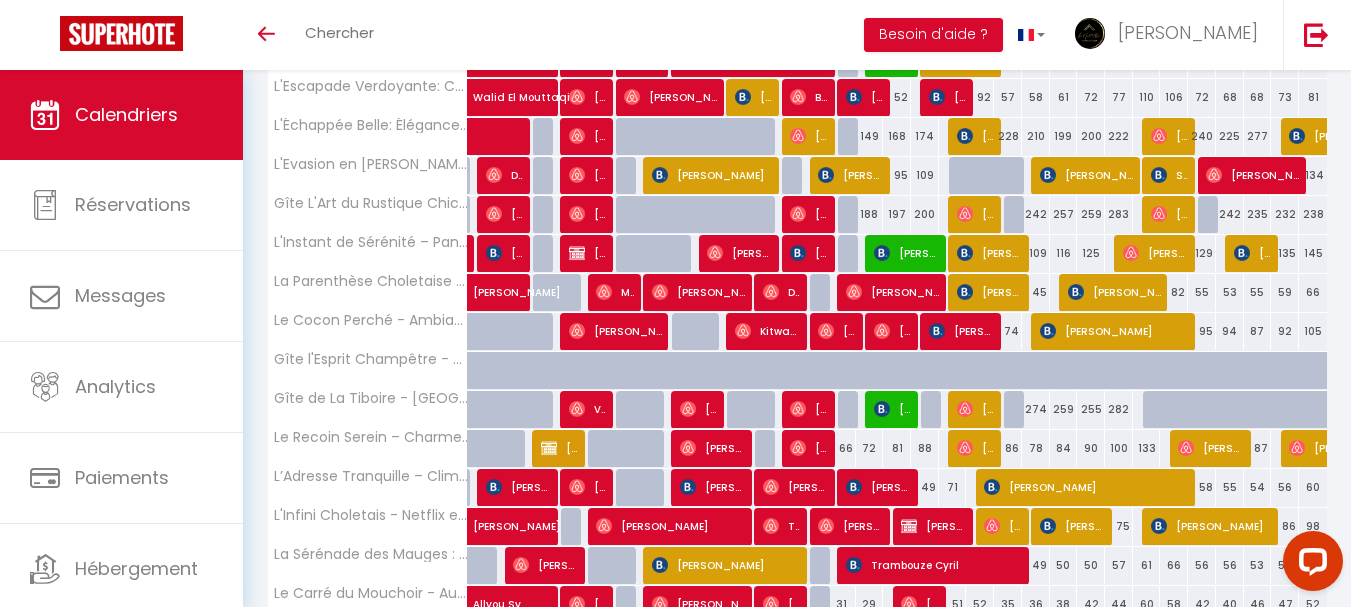 scroll, scrollTop: 432, scrollLeft: 0, axis: vertical 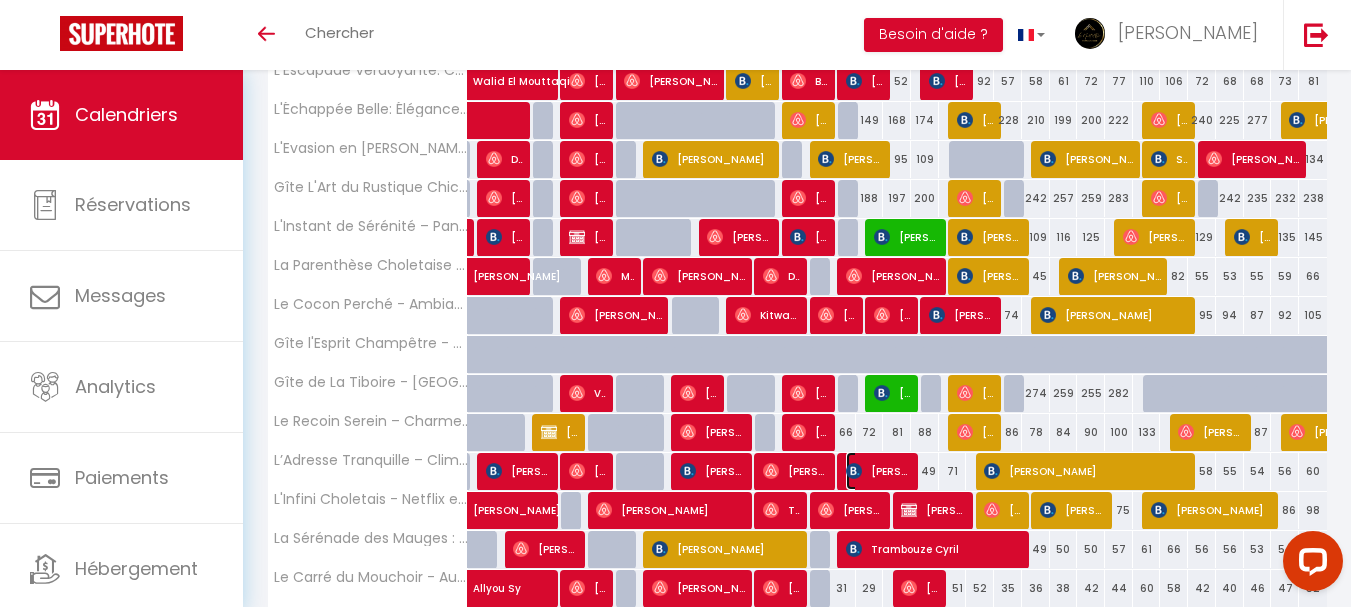 click on "[PERSON_NAME]" at bounding box center (878, 471) 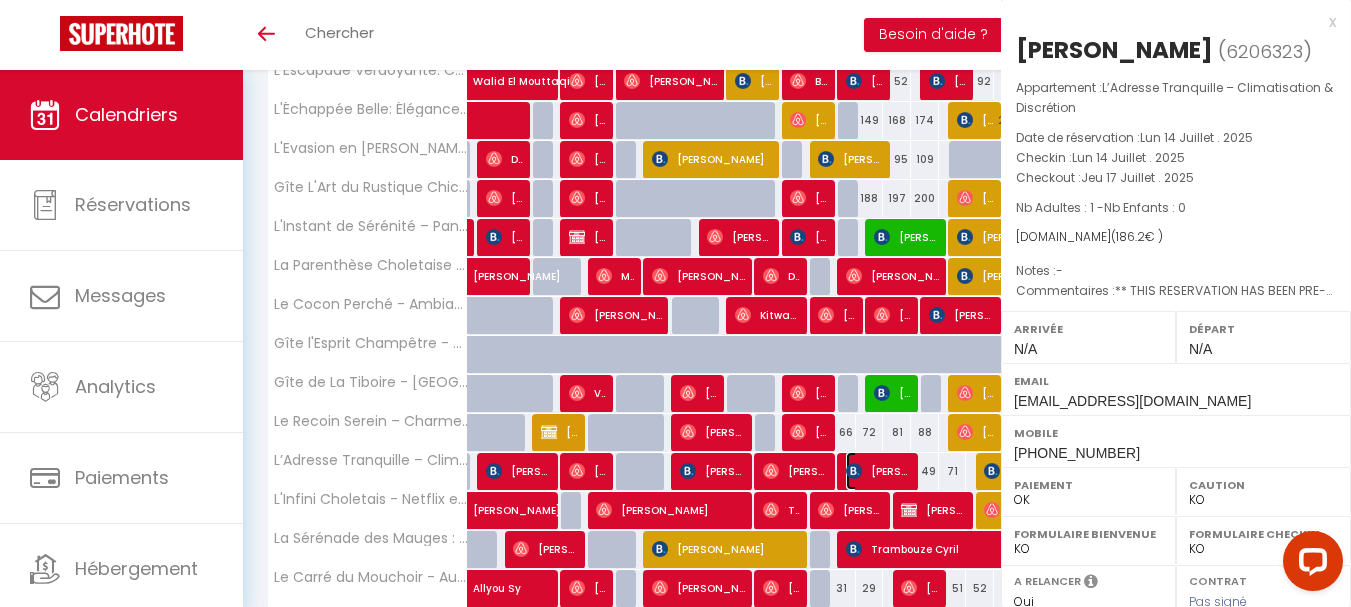select on "44117" 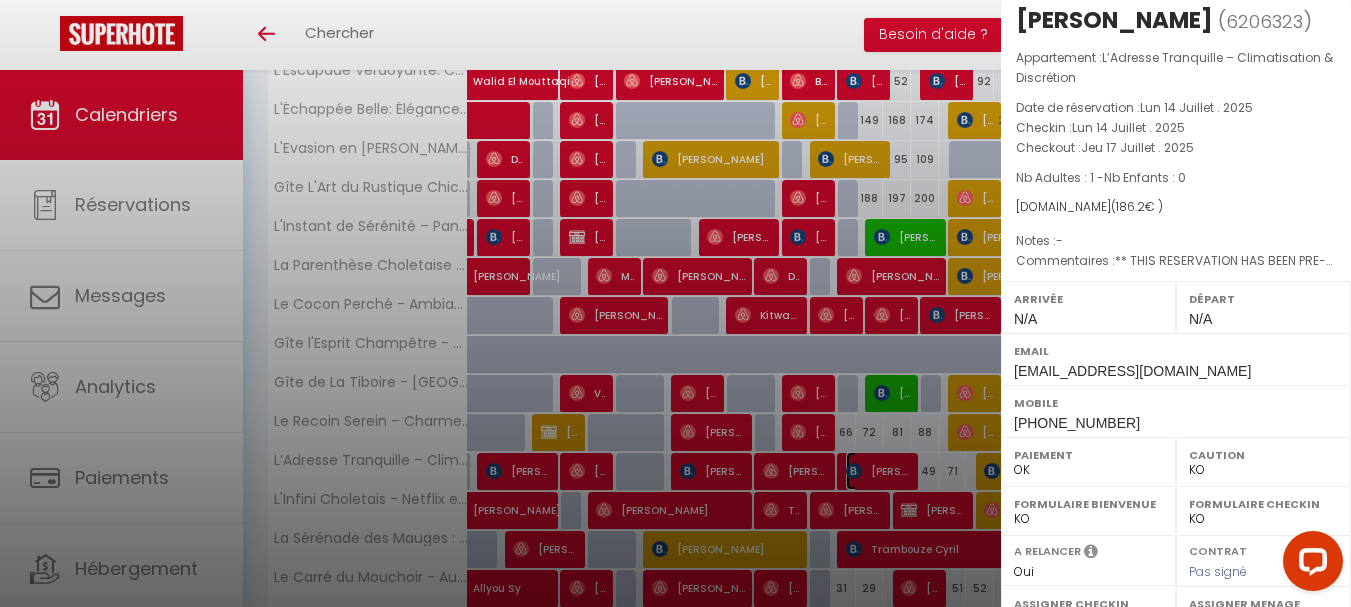 scroll, scrollTop: 0, scrollLeft: 0, axis: both 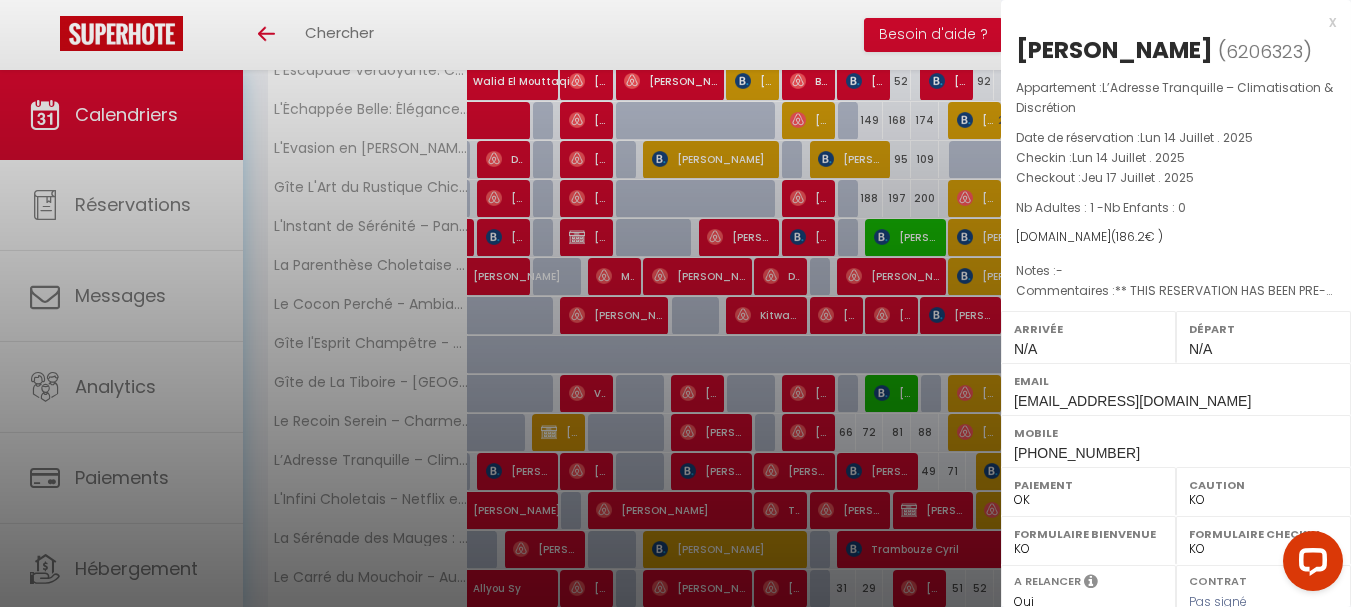 click on "x" at bounding box center (1168, 22) 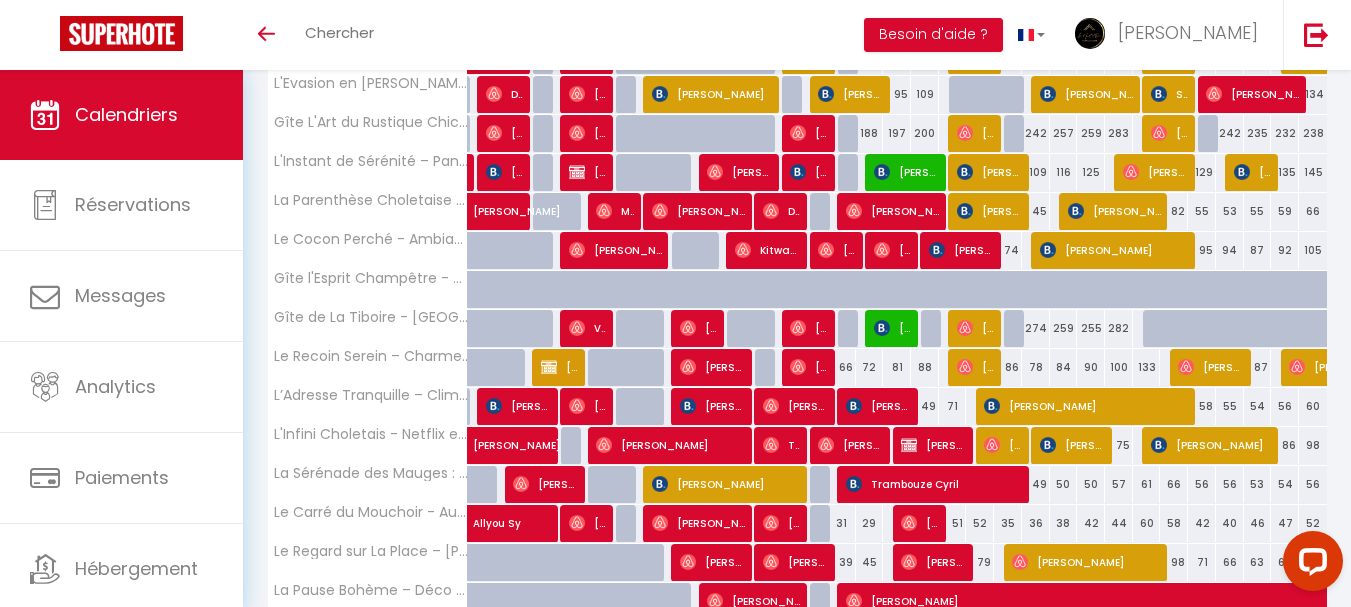 scroll, scrollTop: 506, scrollLeft: 0, axis: vertical 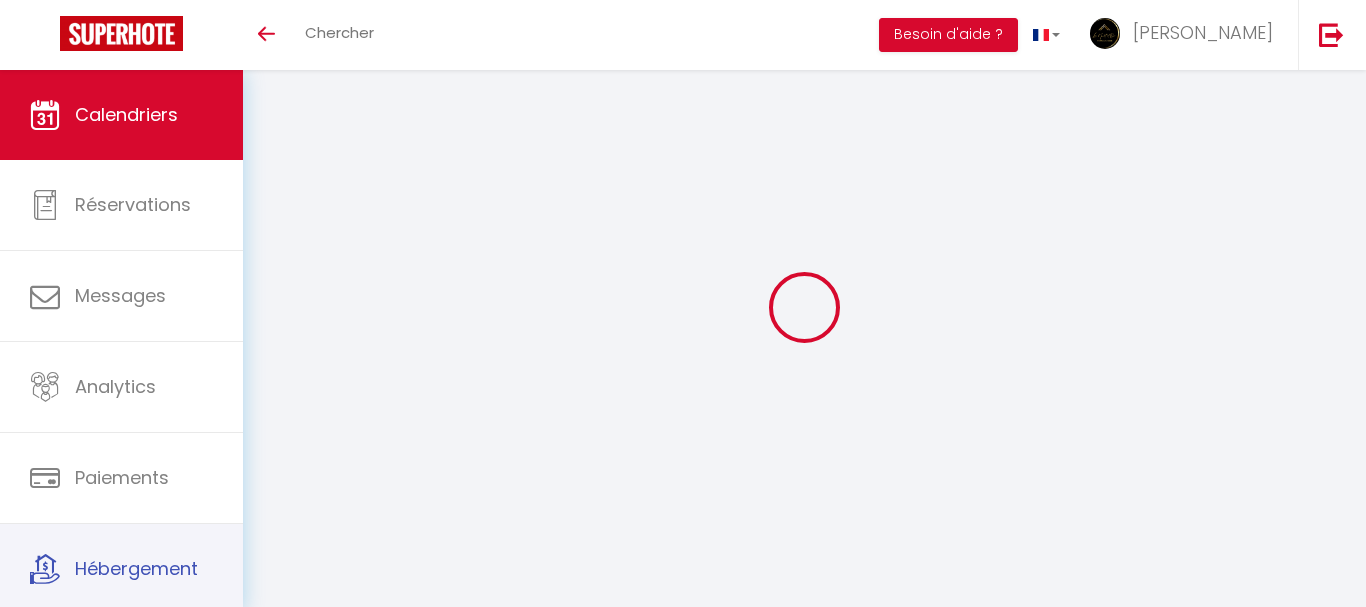 select 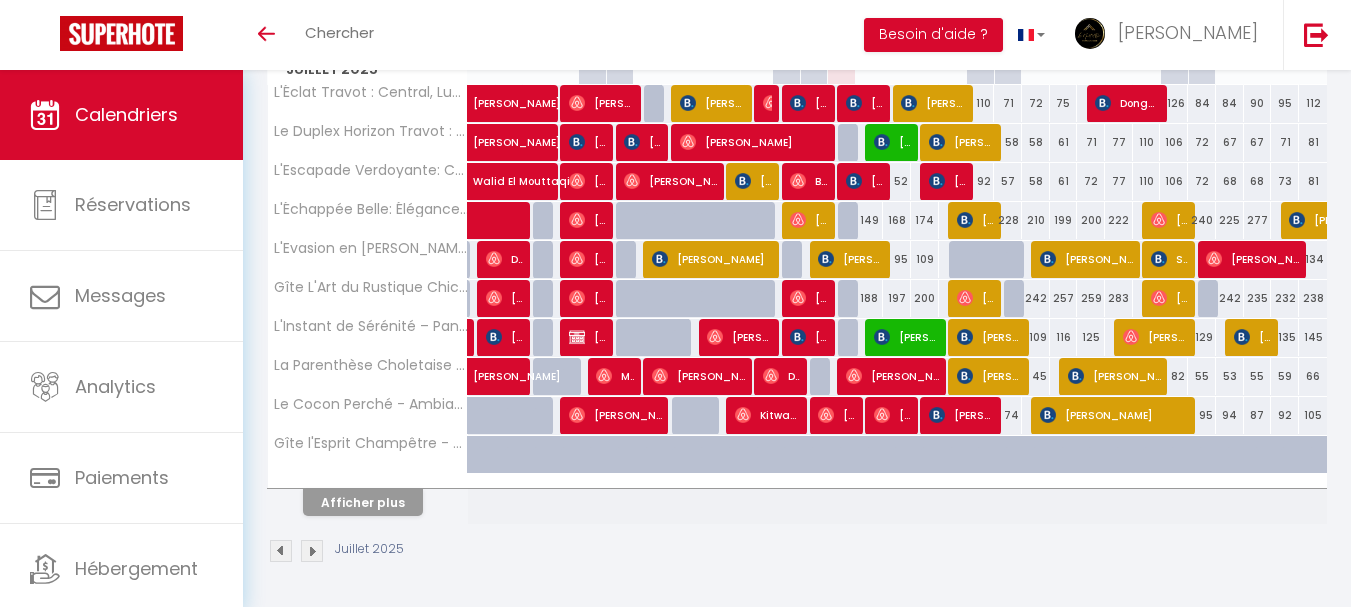 scroll, scrollTop: 332, scrollLeft: 0, axis: vertical 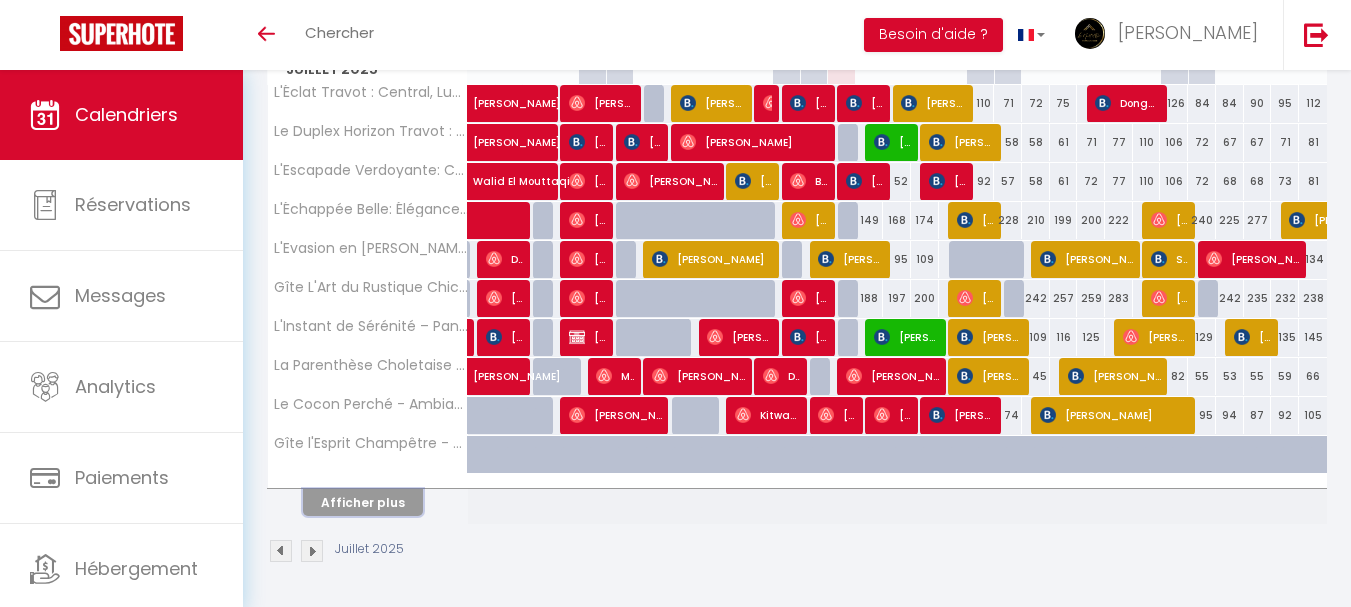 click on "Afficher plus" at bounding box center (363, 502) 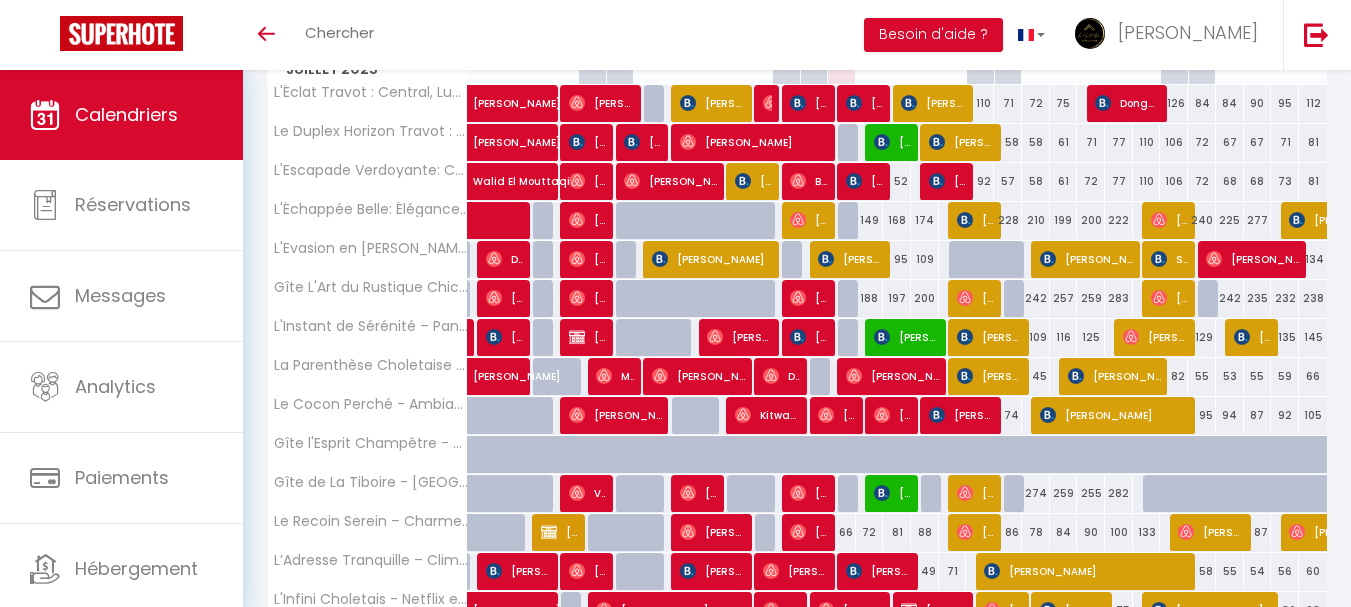 select 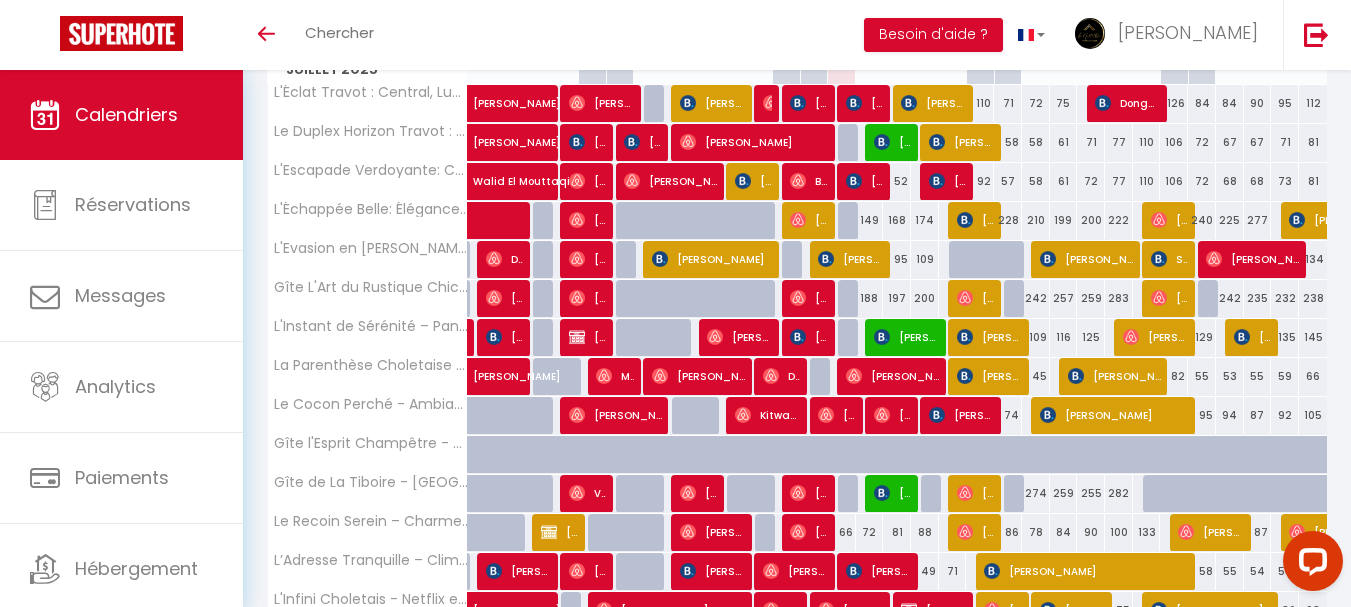 scroll, scrollTop: 0, scrollLeft: 0, axis: both 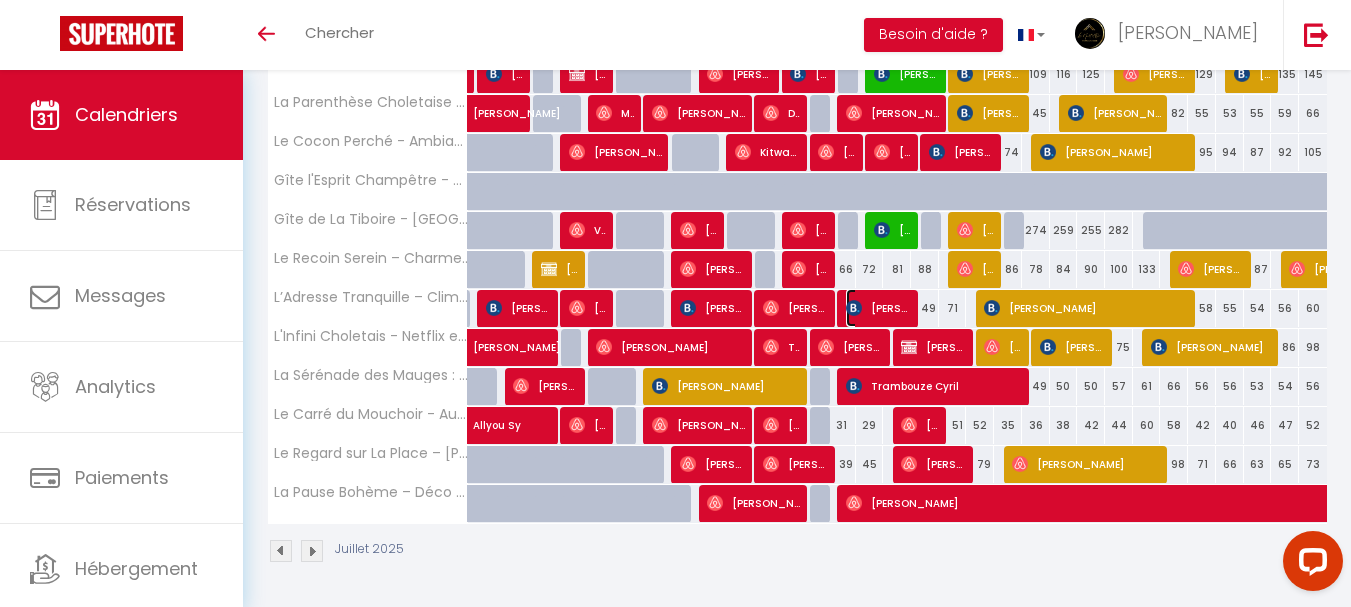 click on "[PERSON_NAME]" at bounding box center [878, 308] 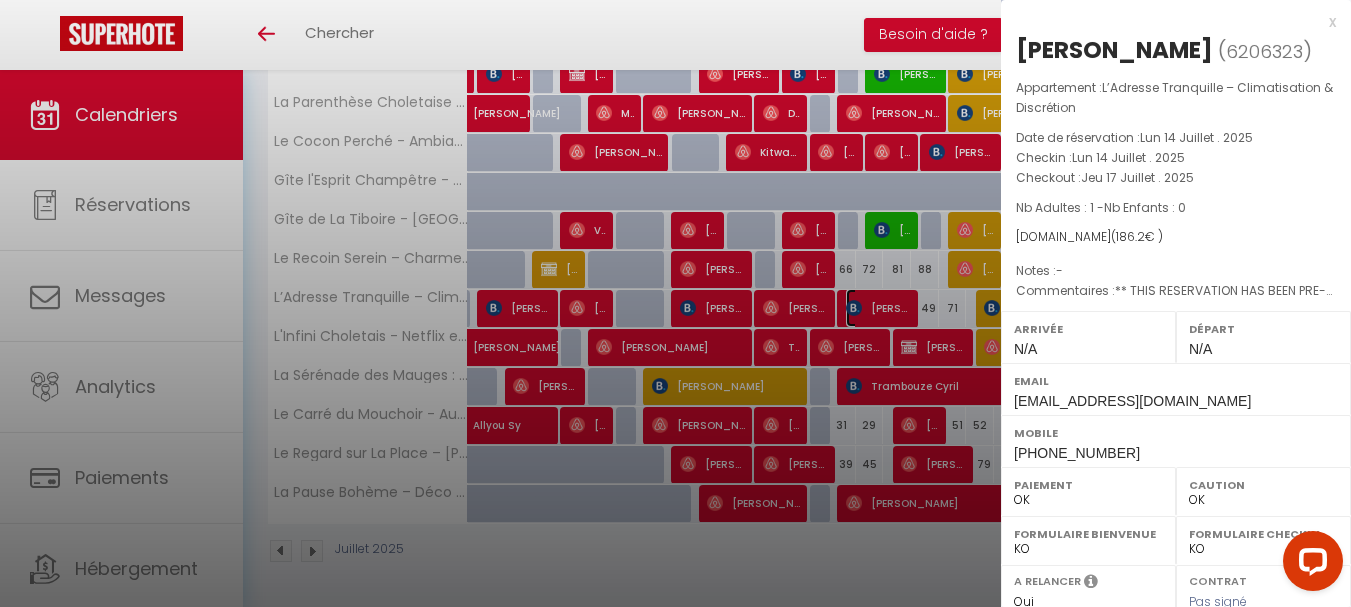 select on "44117" 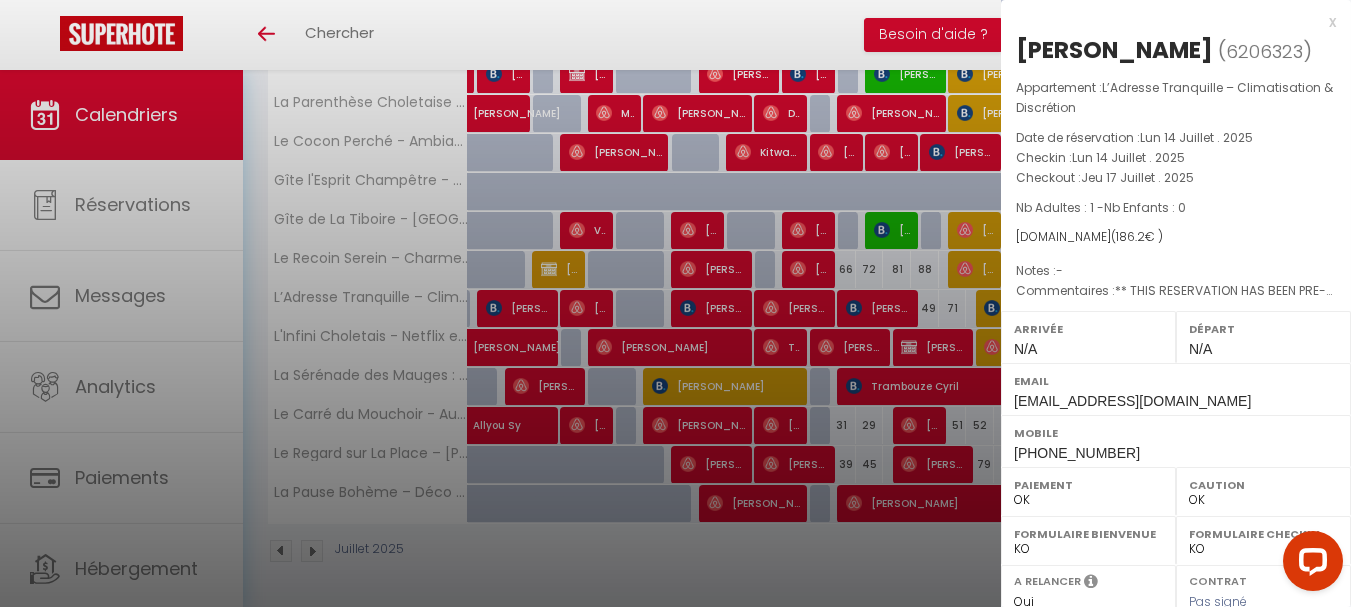 click at bounding box center [675, 303] 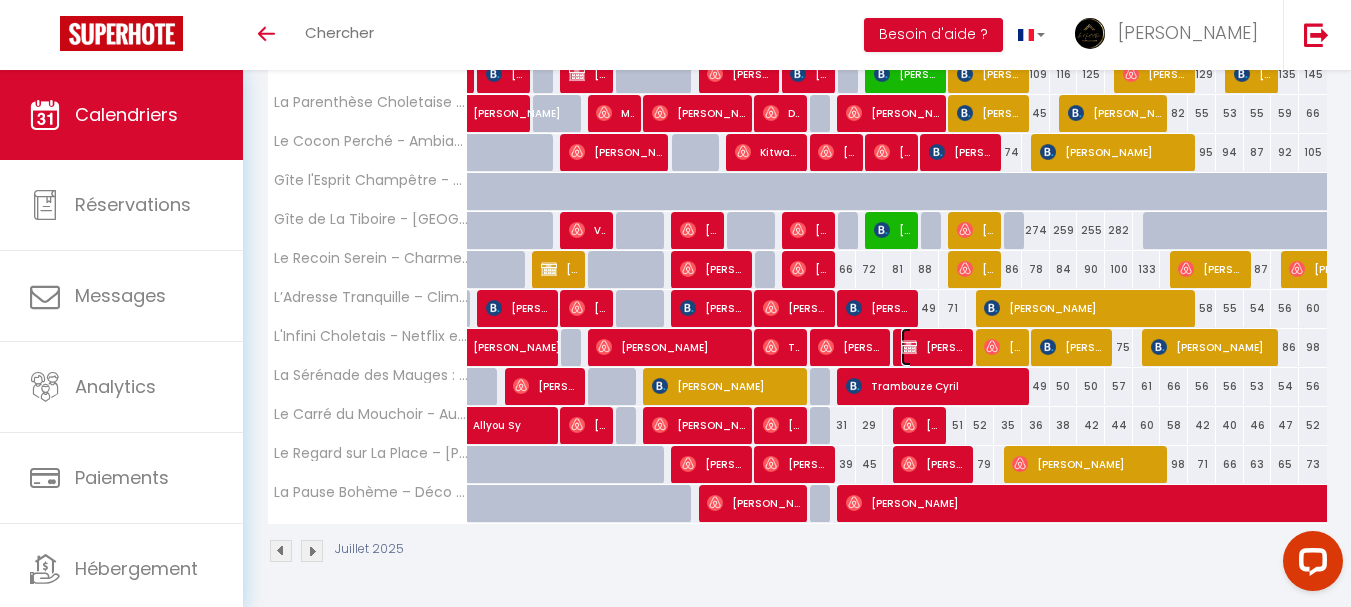 click on "[PERSON_NAME]" at bounding box center [933, 347] 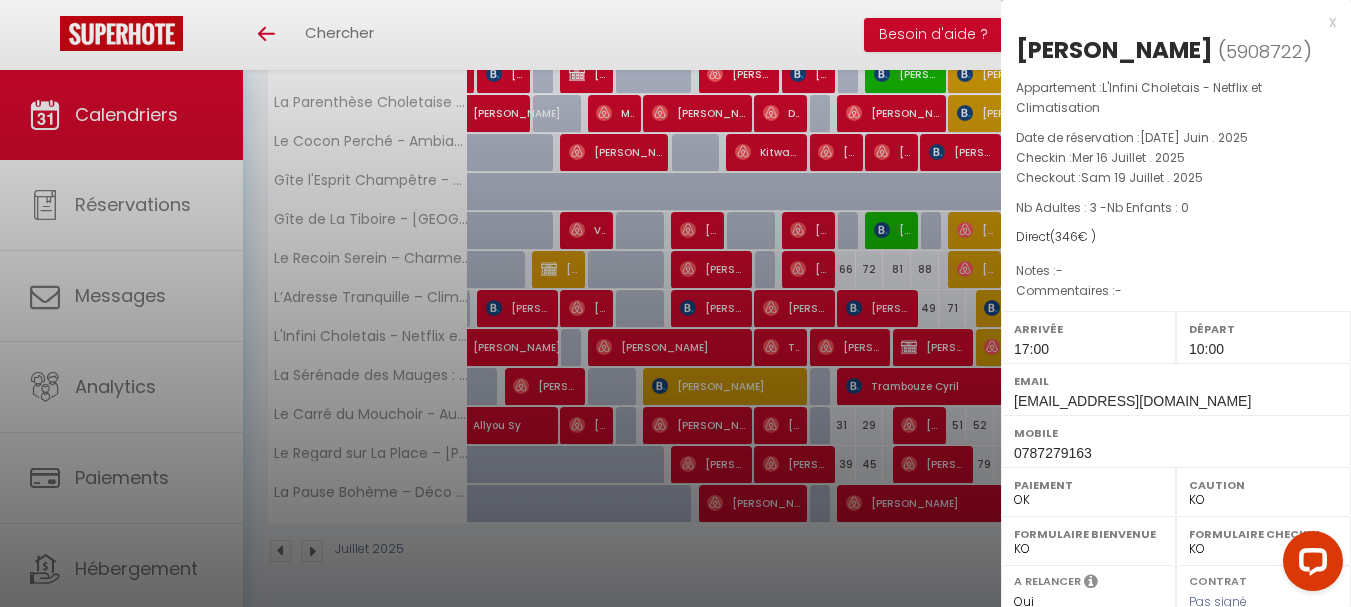 click at bounding box center [675, 303] 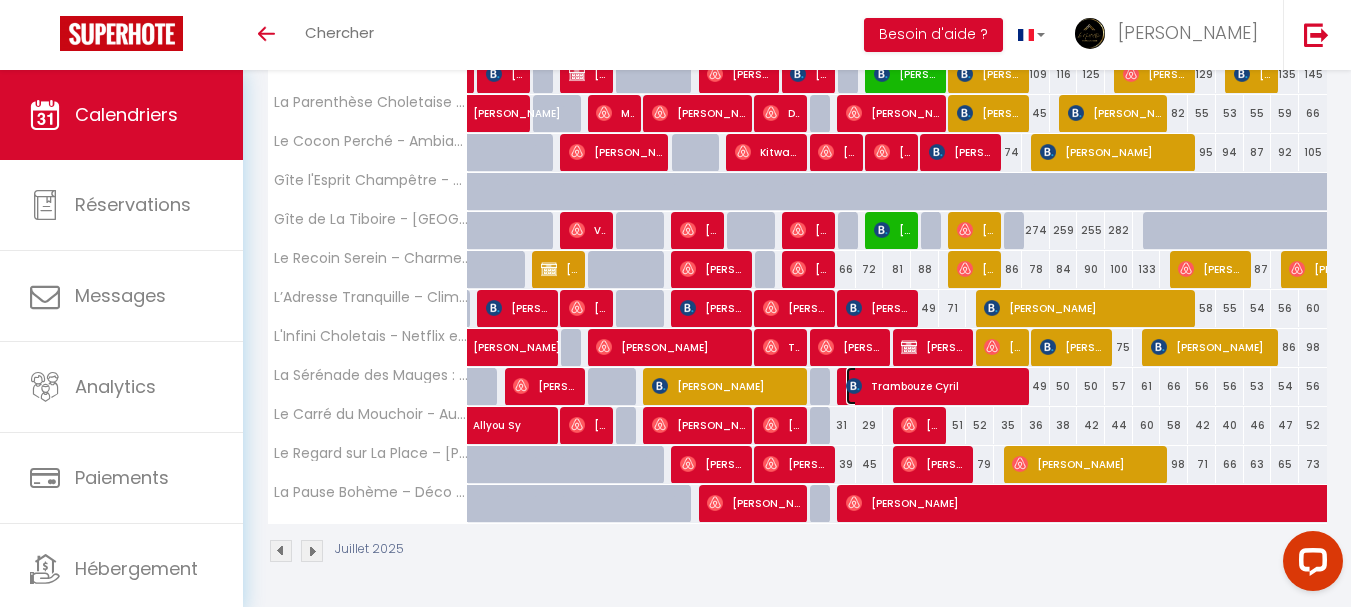 click on "Trambouze Cyril" at bounding box center [934, 386] 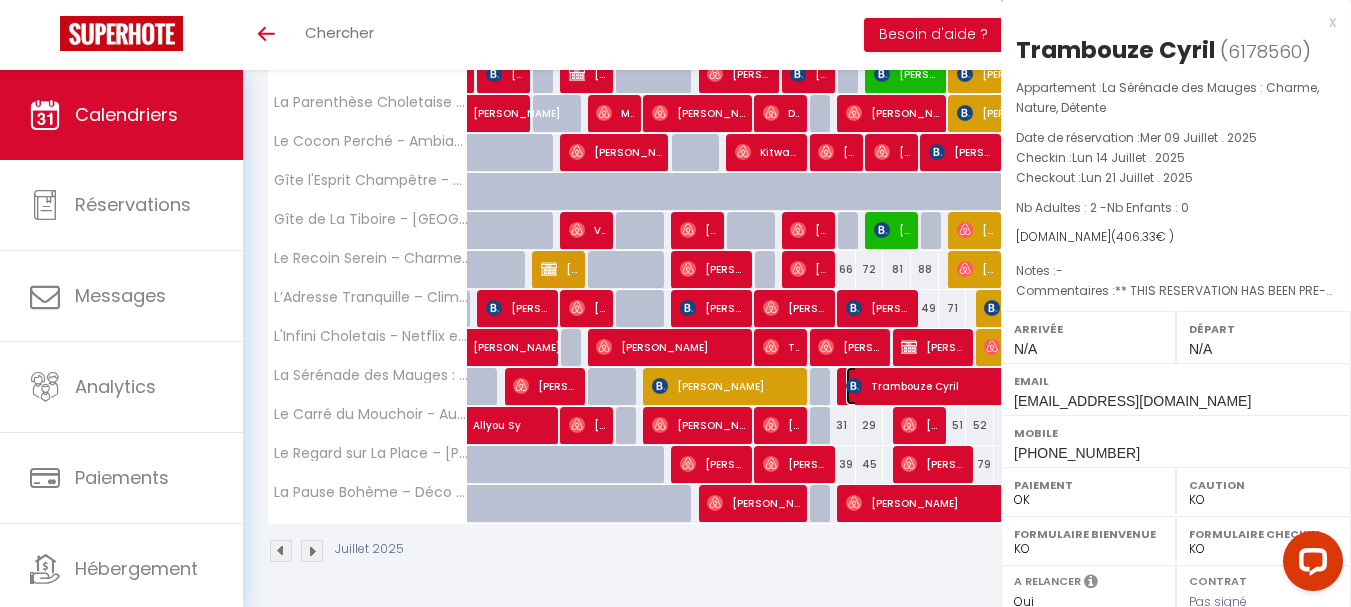 select on "OK" 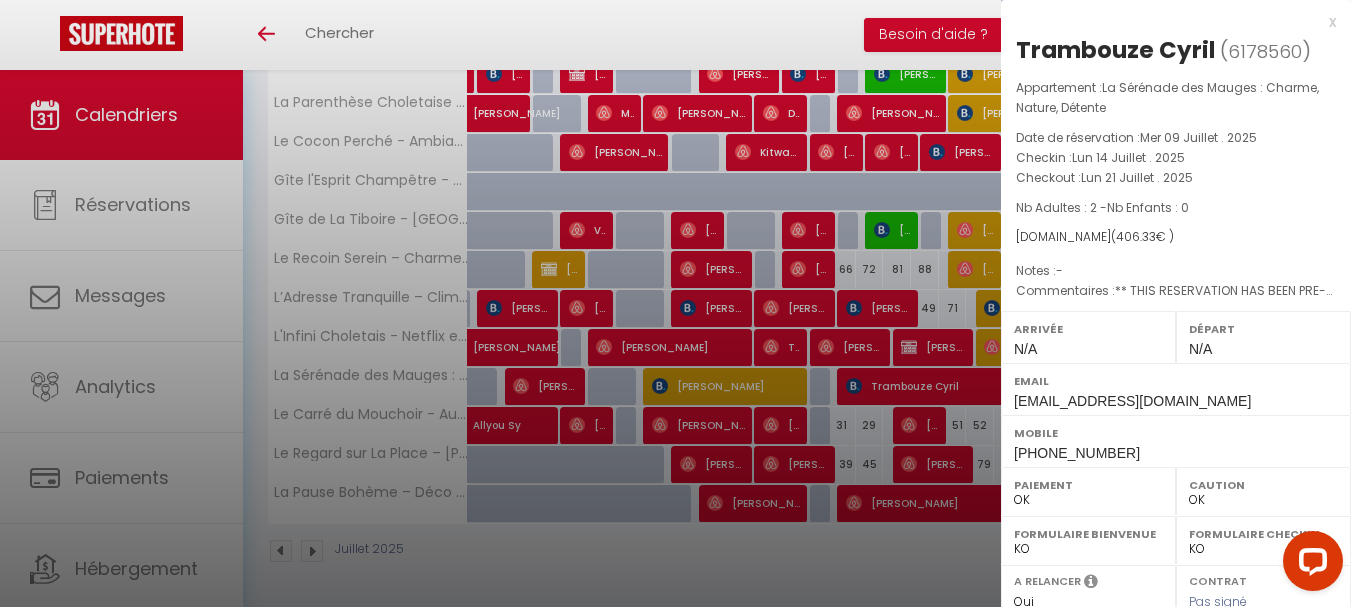 click at bounding box center [675, 303] 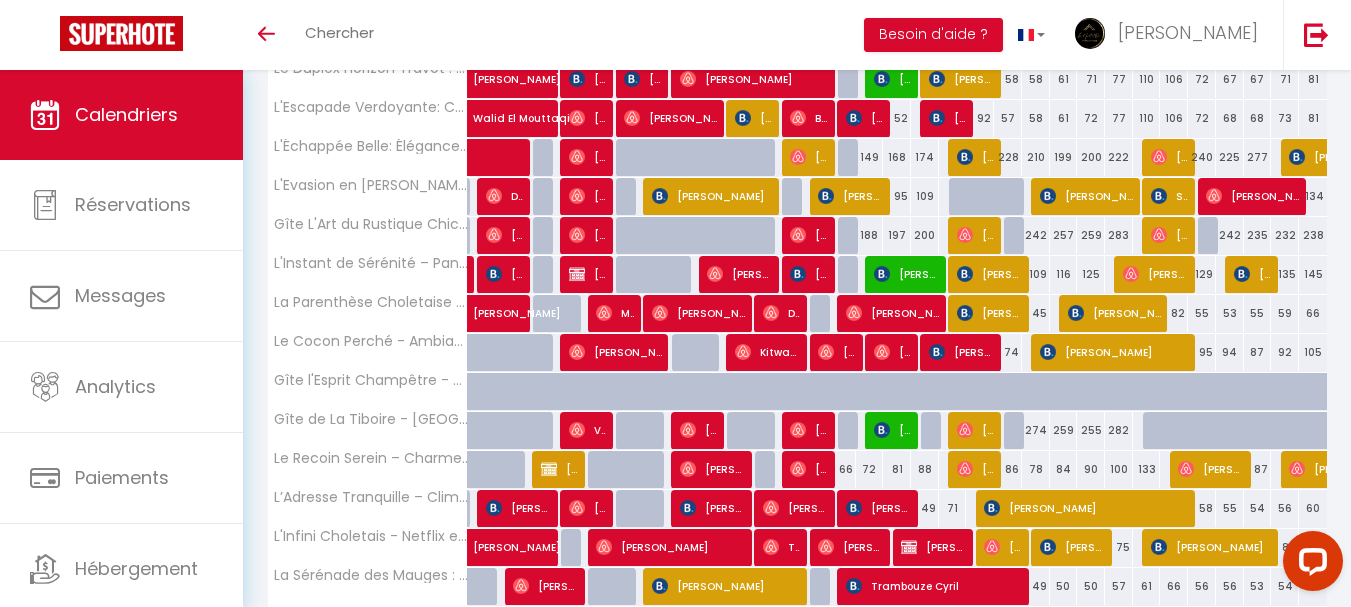 scroll, scrollTop: 195, scrollLeft: 0, axis: vertical 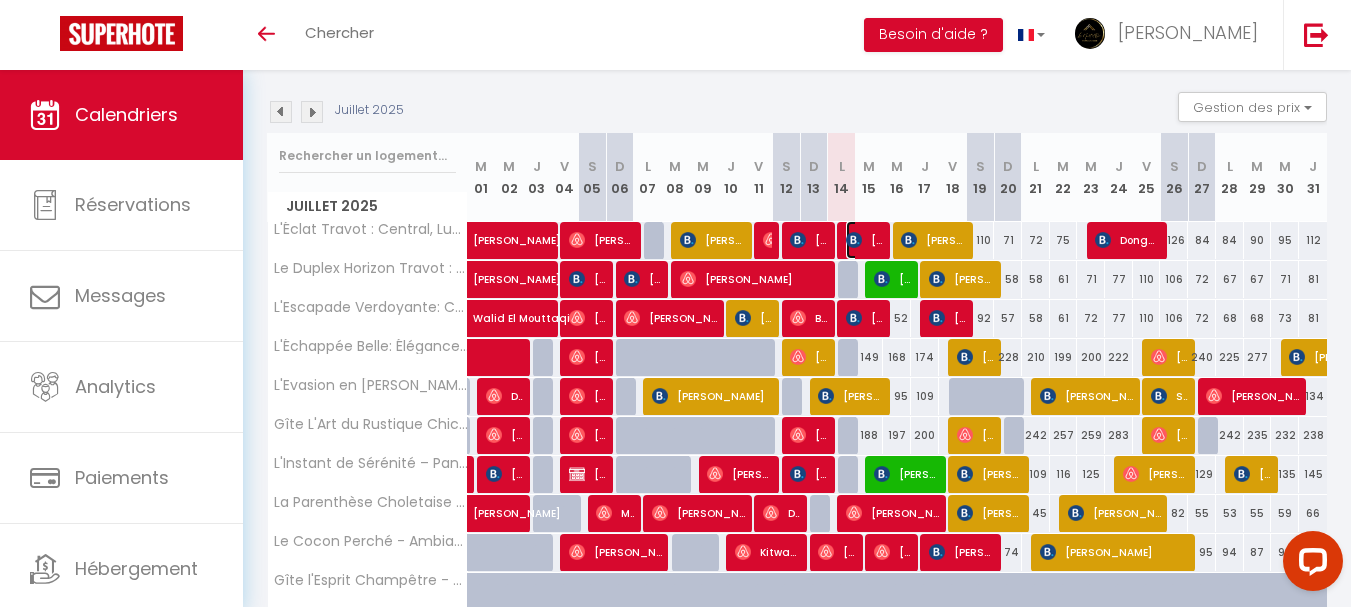 click on "[PERSON_NAME]" at bounding box center (864, 240) 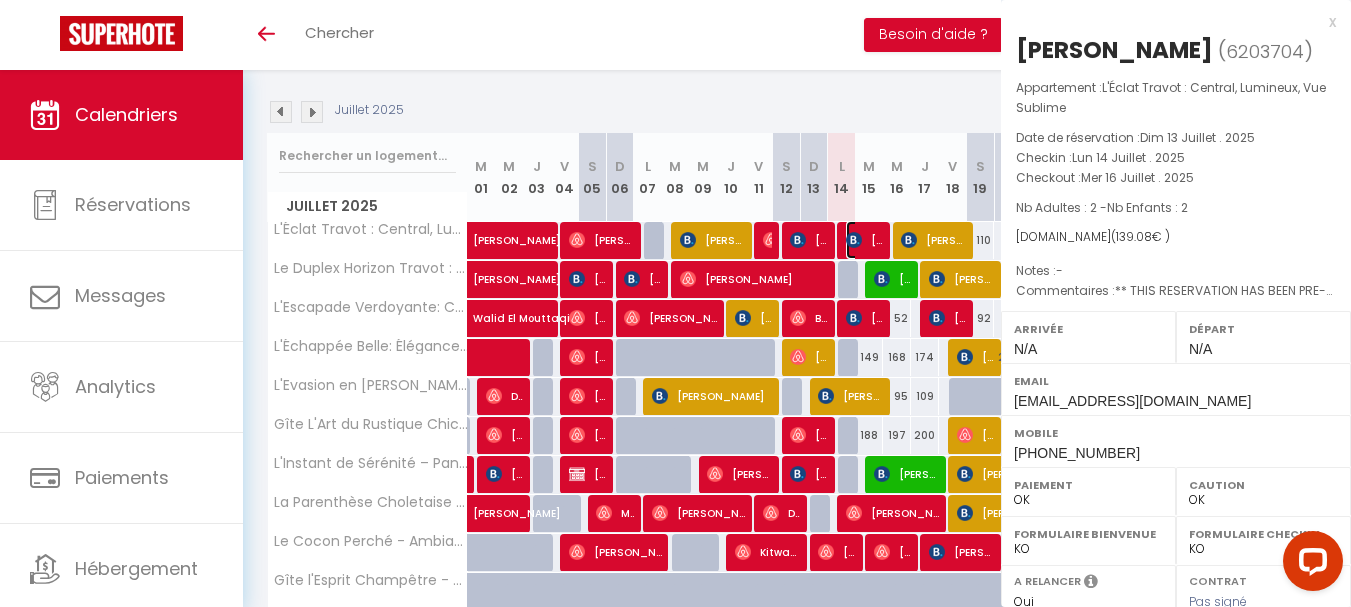select on "46993" 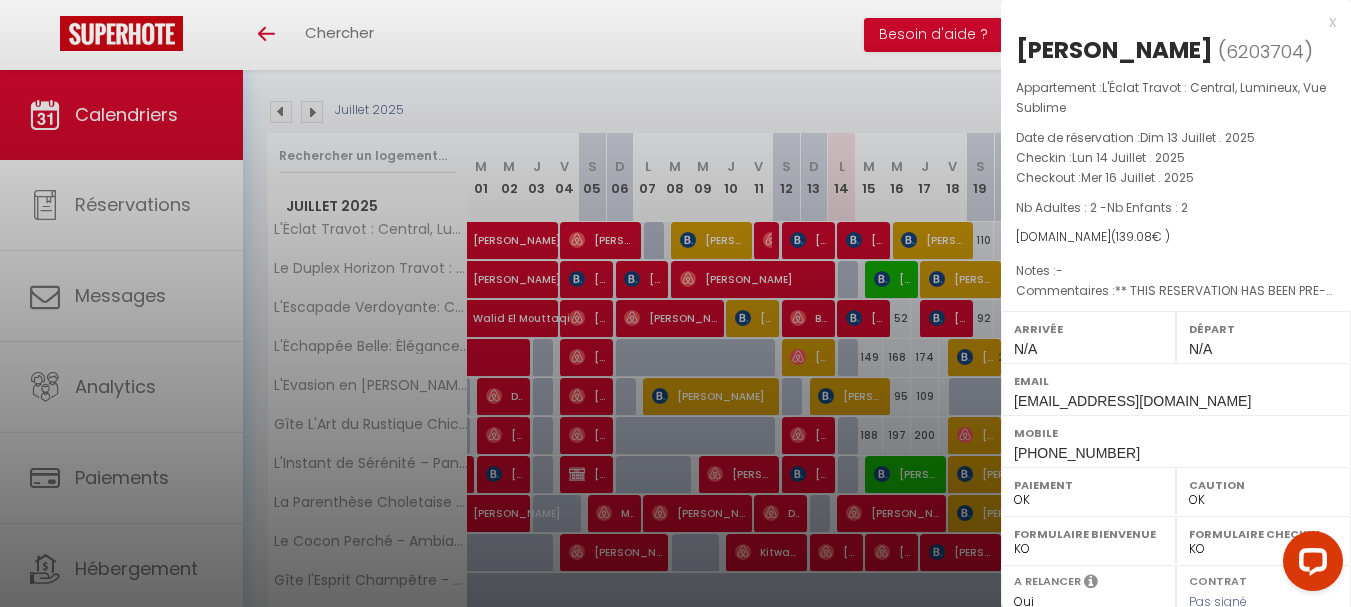 click at bounding box center (675, 303) 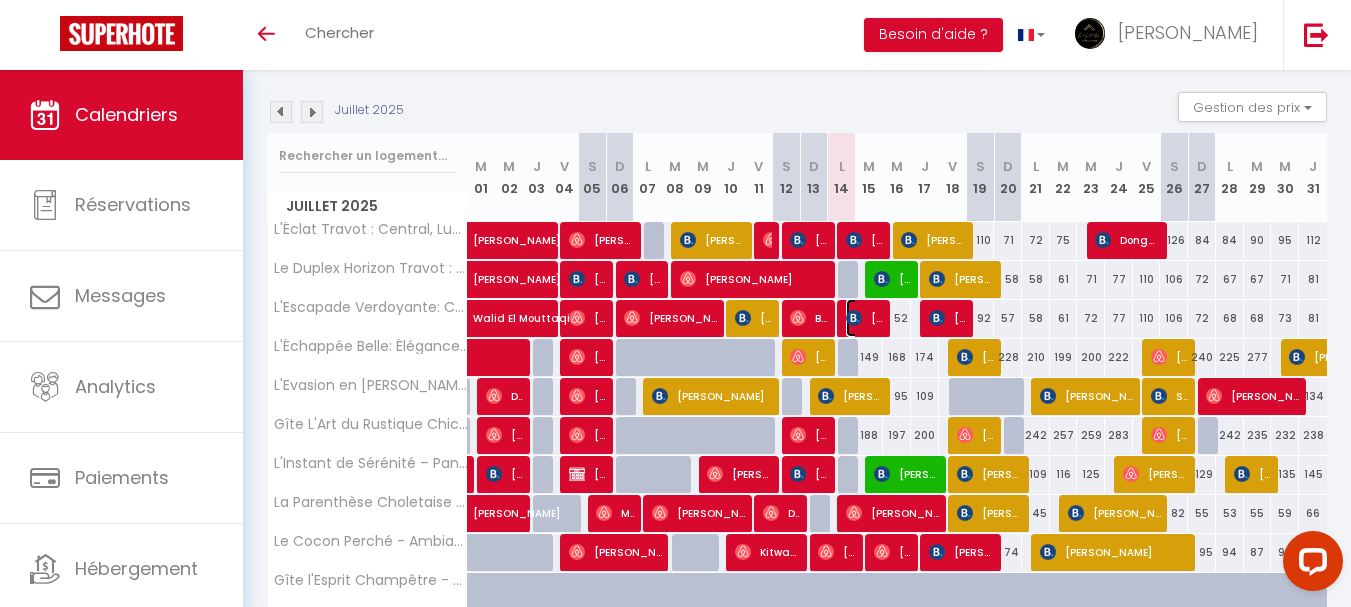 click on "[PERSON_NAME]" at bounding box center [864, 318] 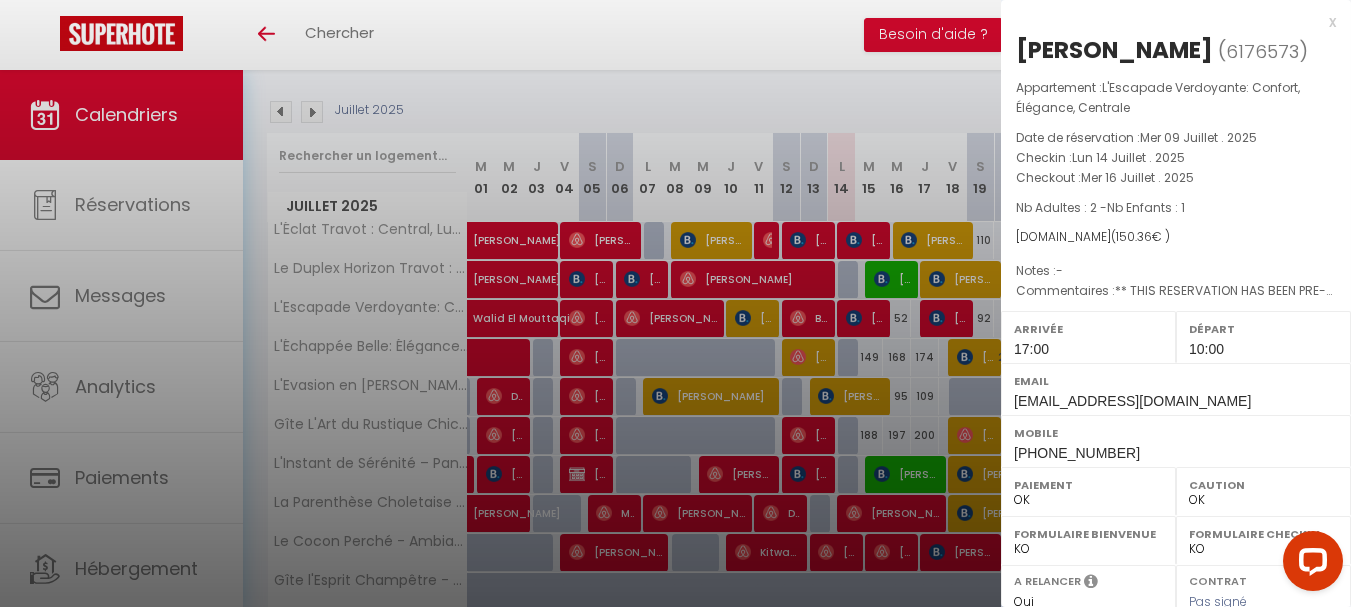 click at bounding box center (675, 303) 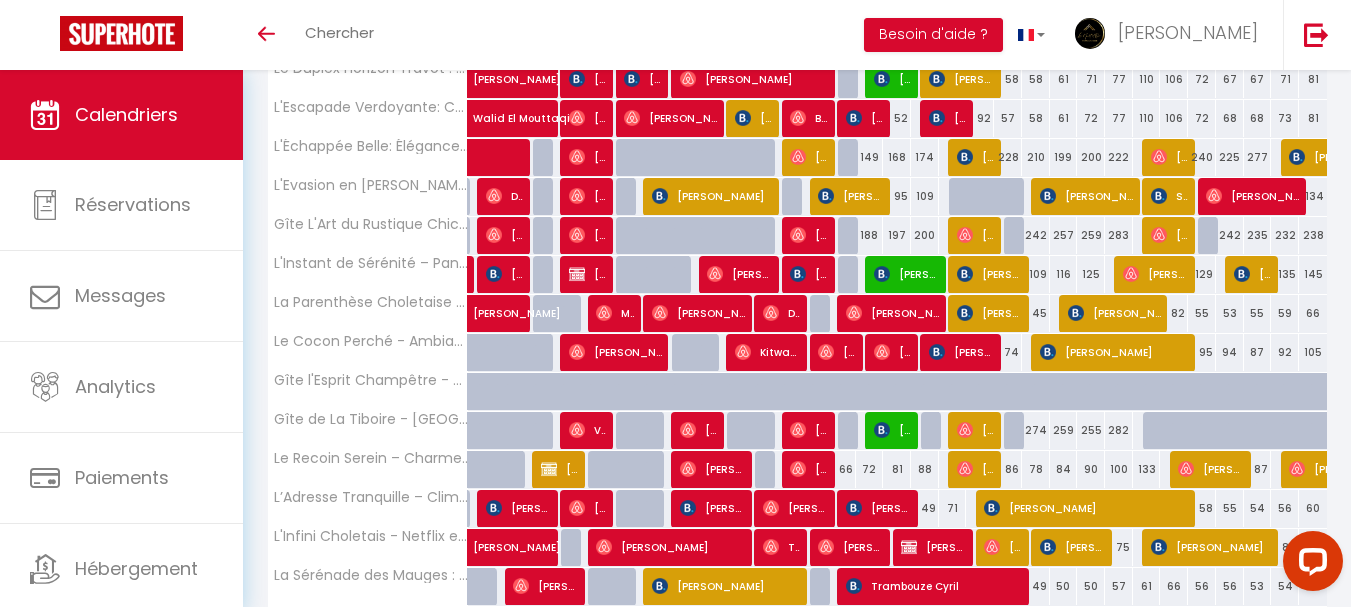 scroll, scrollTop: 495, scrollLeft: 0, axis: vertical 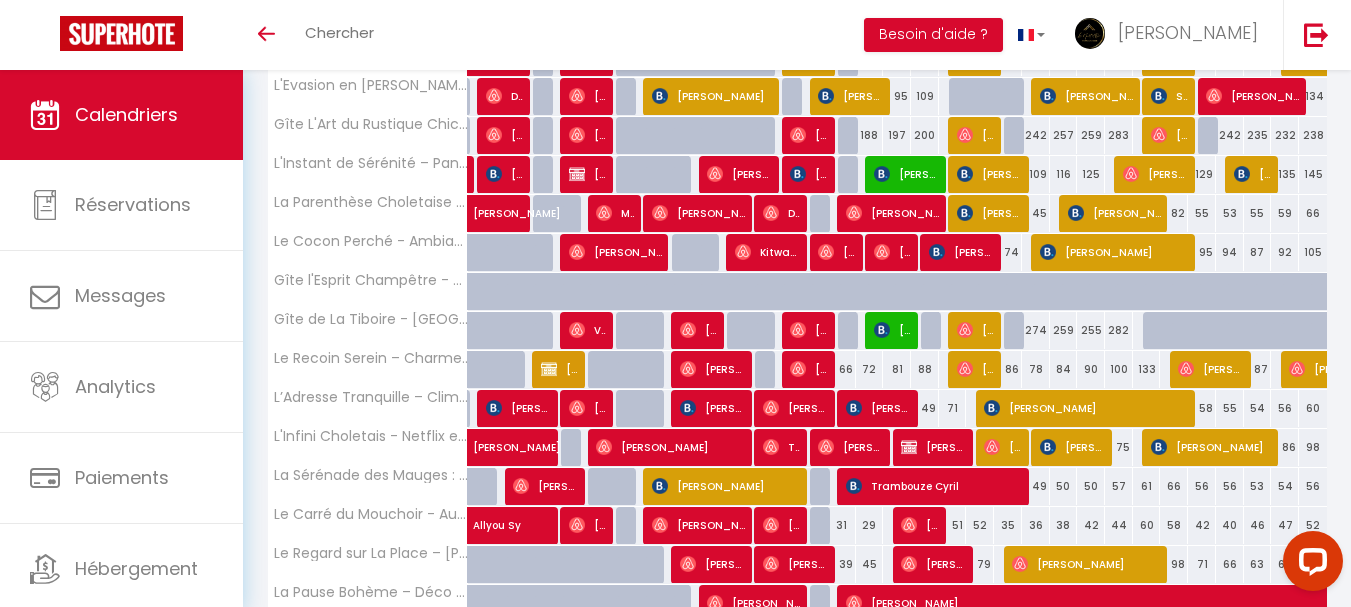 click at bounding box center [879, 331] 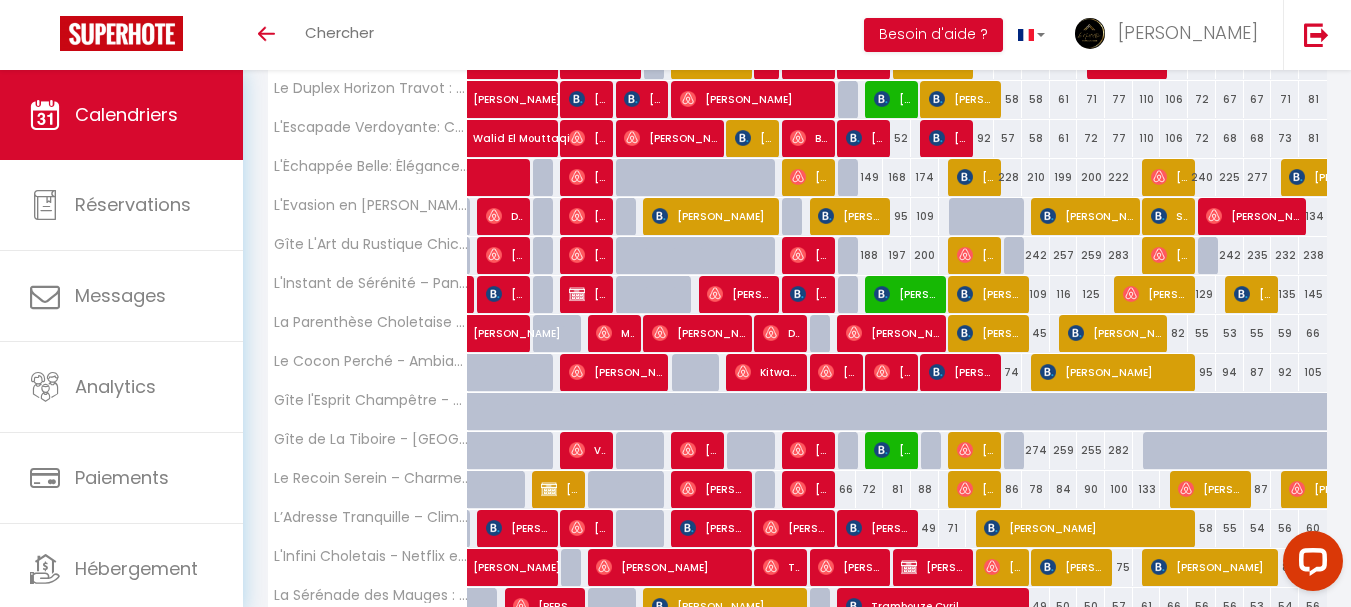 scroll, scrollTop: 395, scrollLeft: 0, axis: vertical 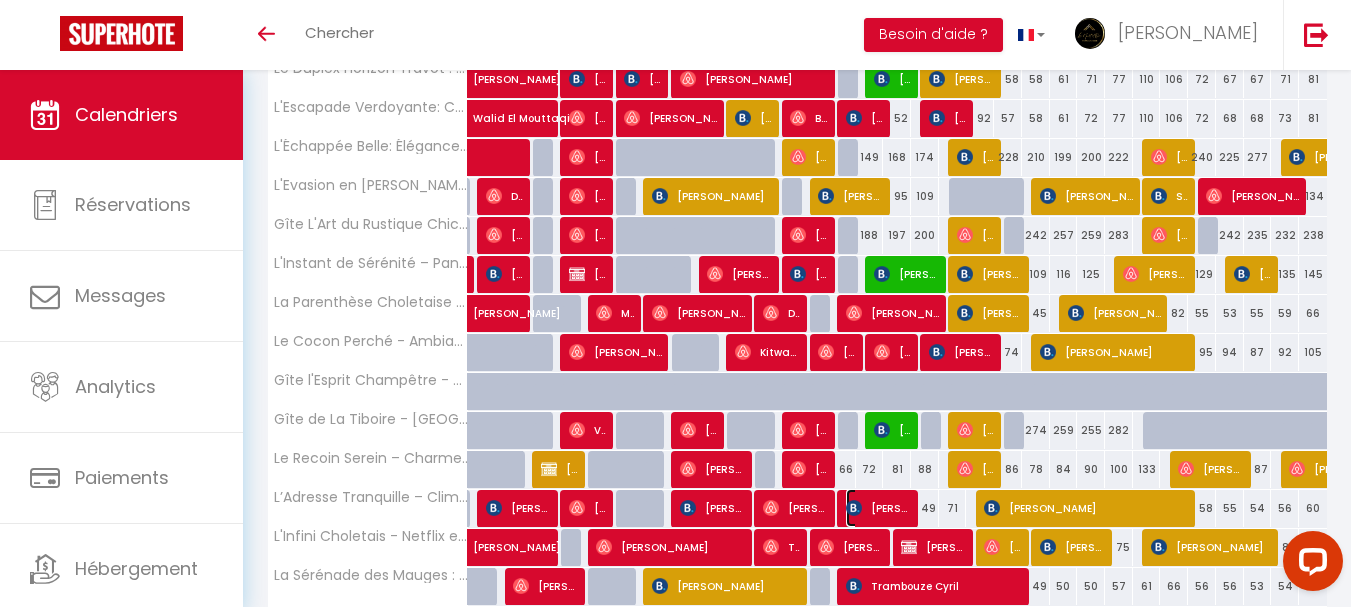 click at bounding box center [854, 508] 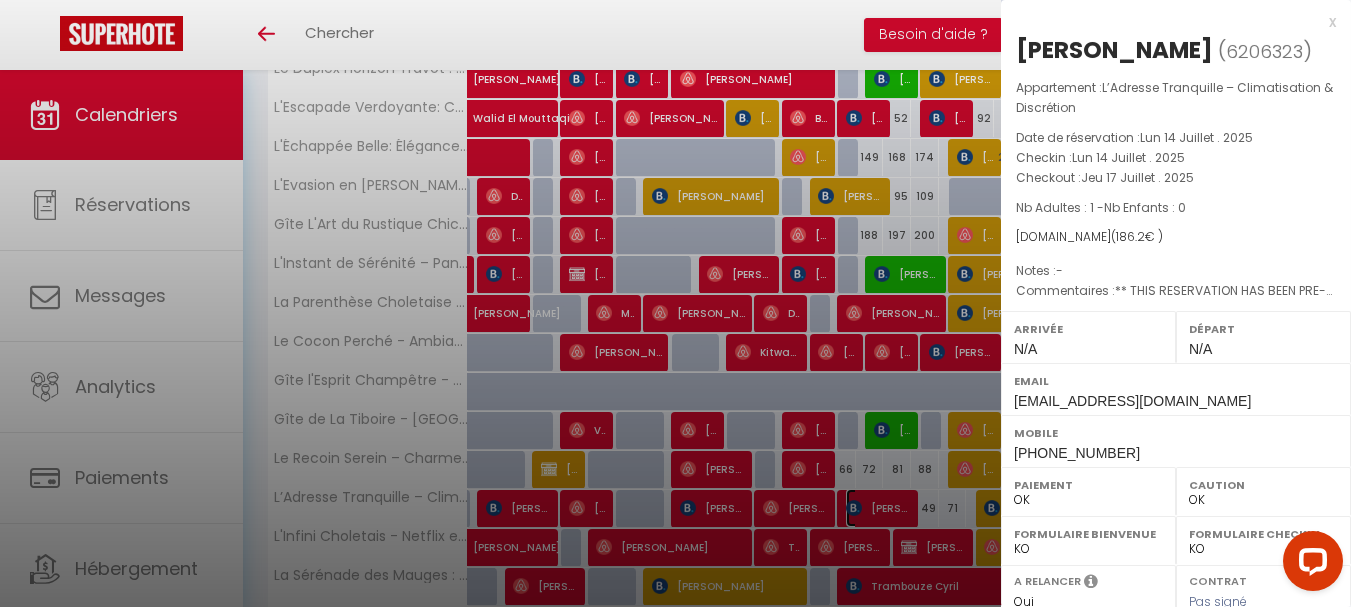 select on "0" 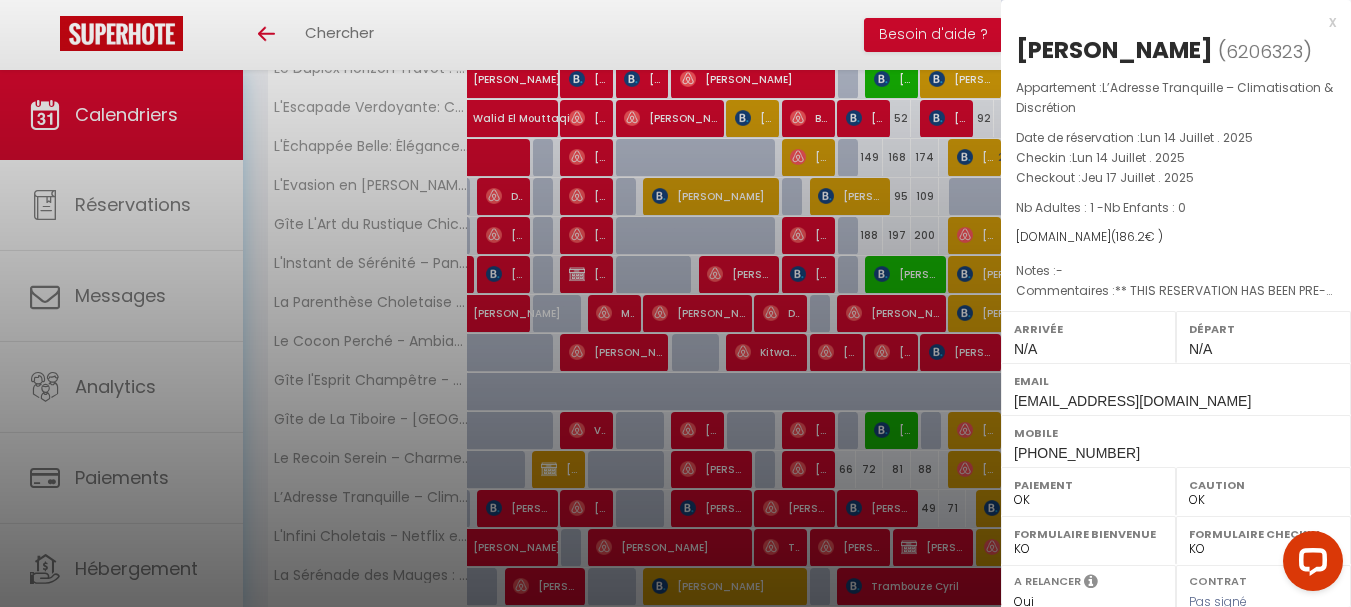 click at bounding box center (675, 303) 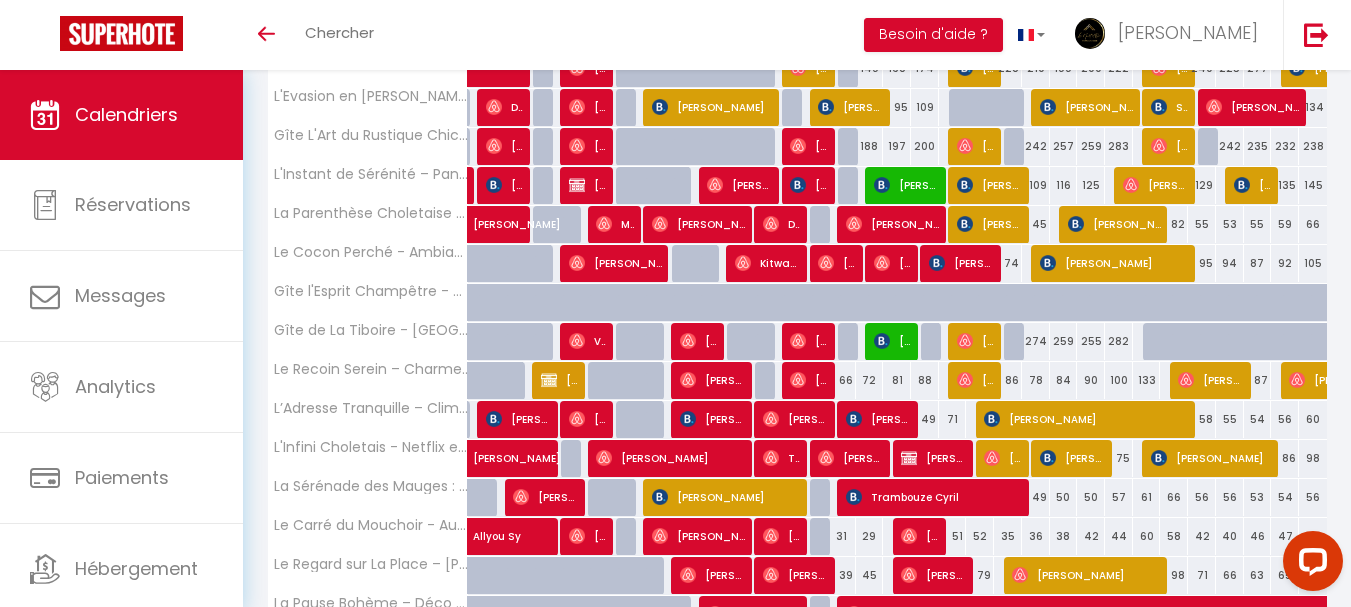 scroll, scrollTop: 495, scrollLeft: 0, axis: vertical 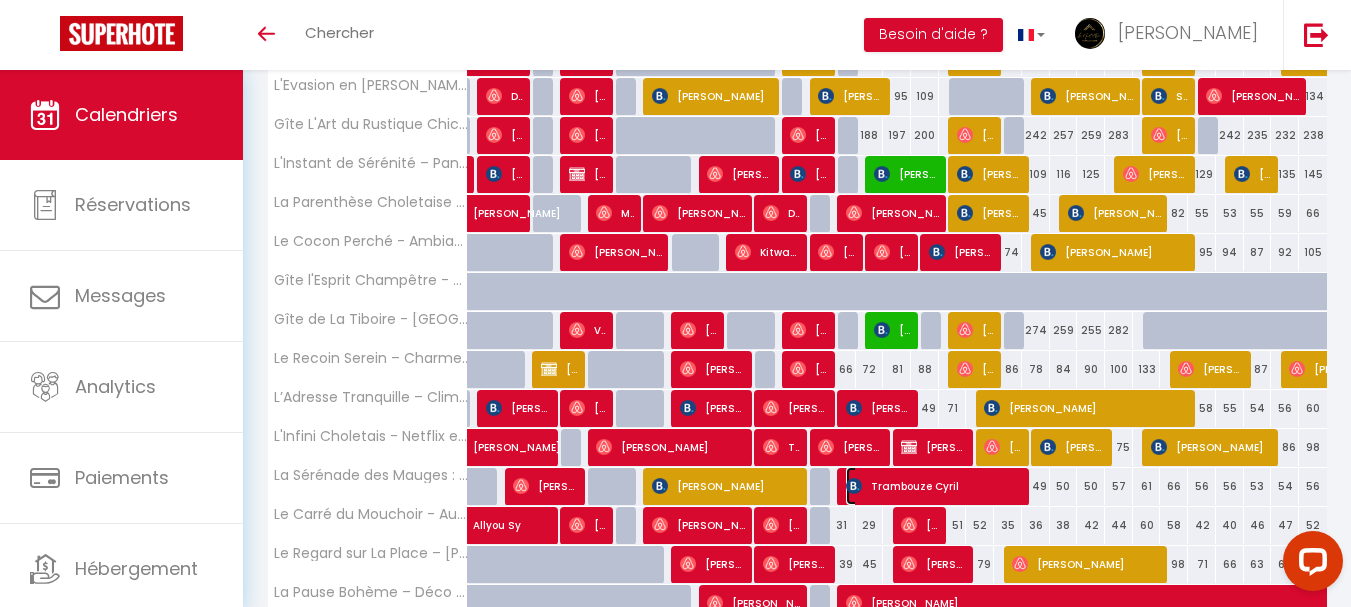 click on "Trambouze Cyril" at bounding box center (934, 486) 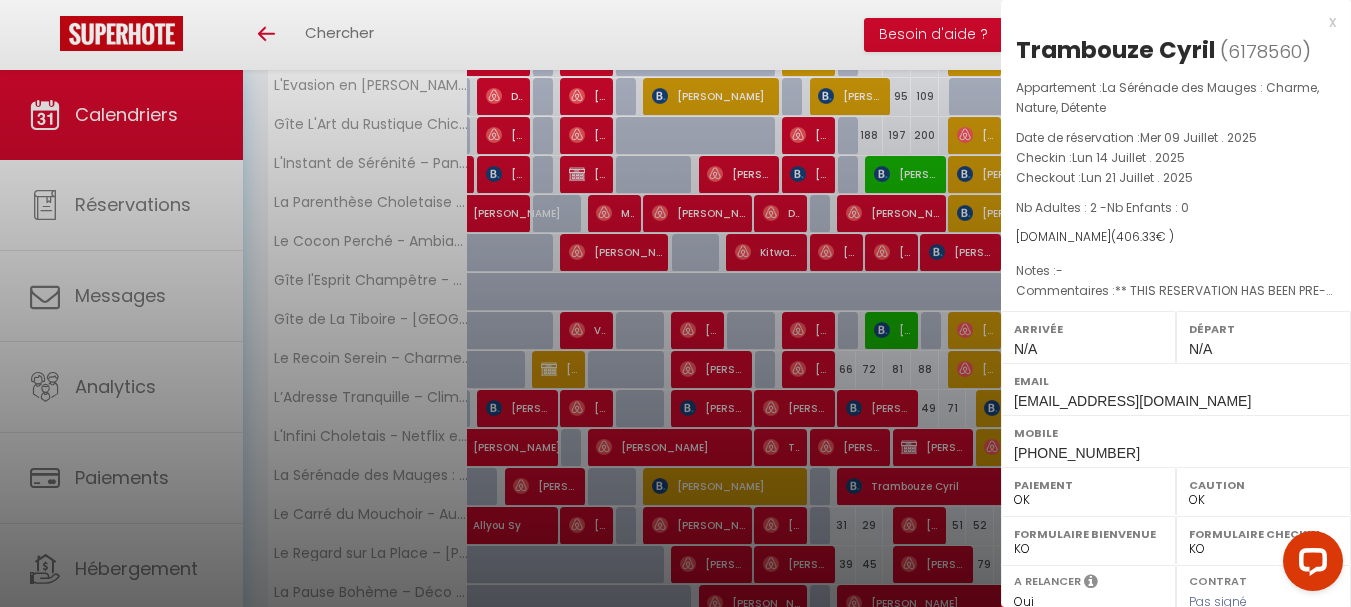 click at bounding box center [675, 303] 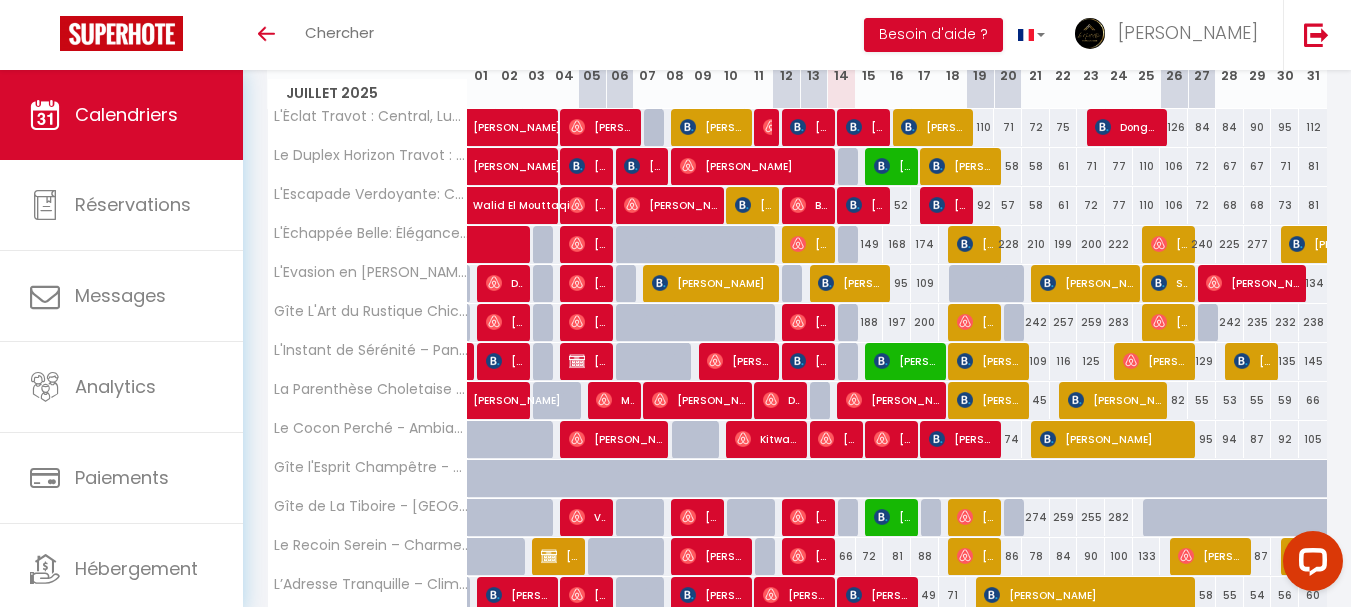 scroll, scrollTop: 295, scrollLeft: 0, axis: vertical 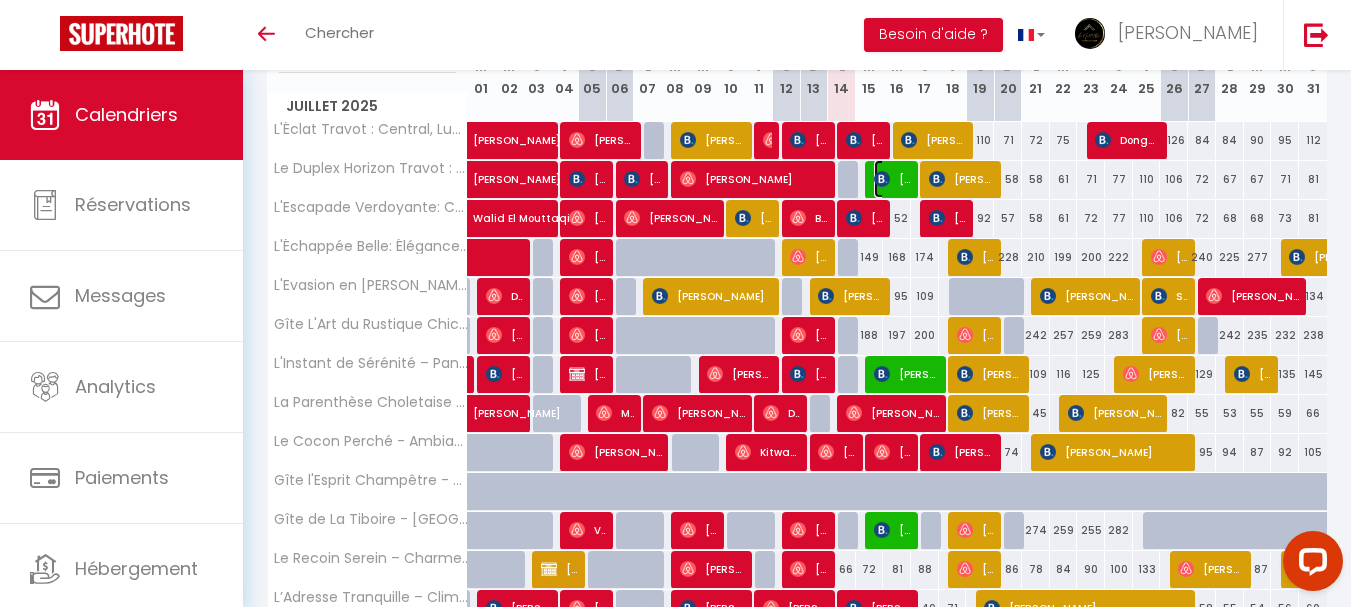 click at bounding box center (882, 179) 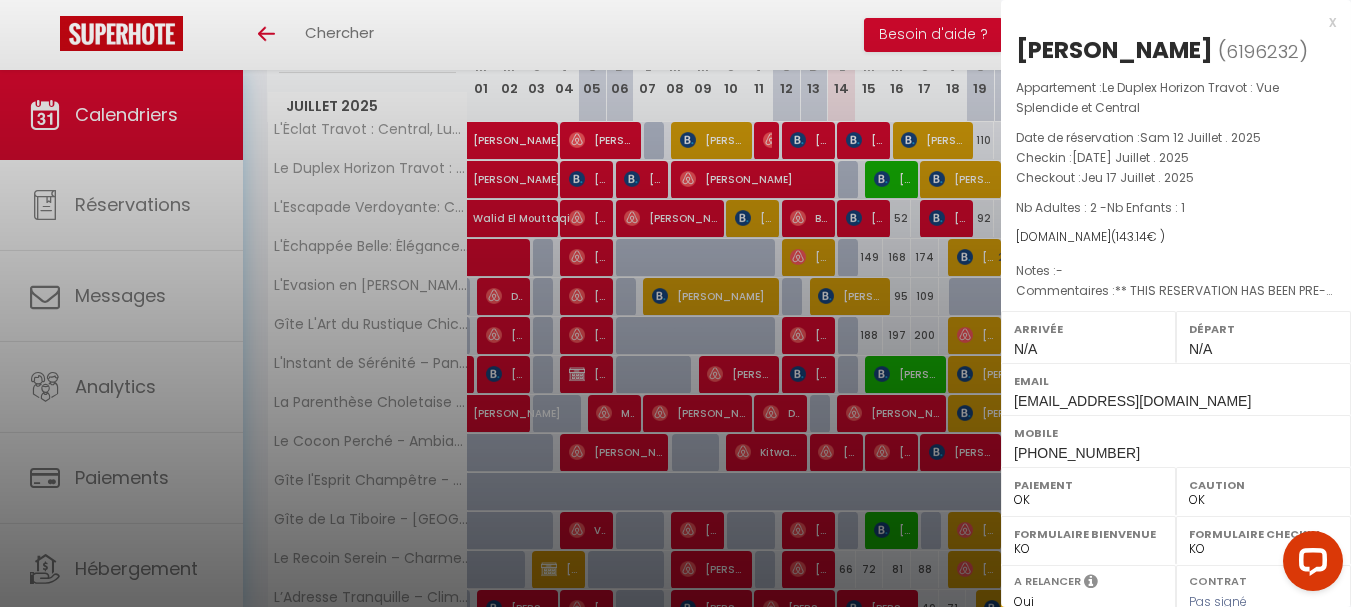 click at bounding box center [675, 303] 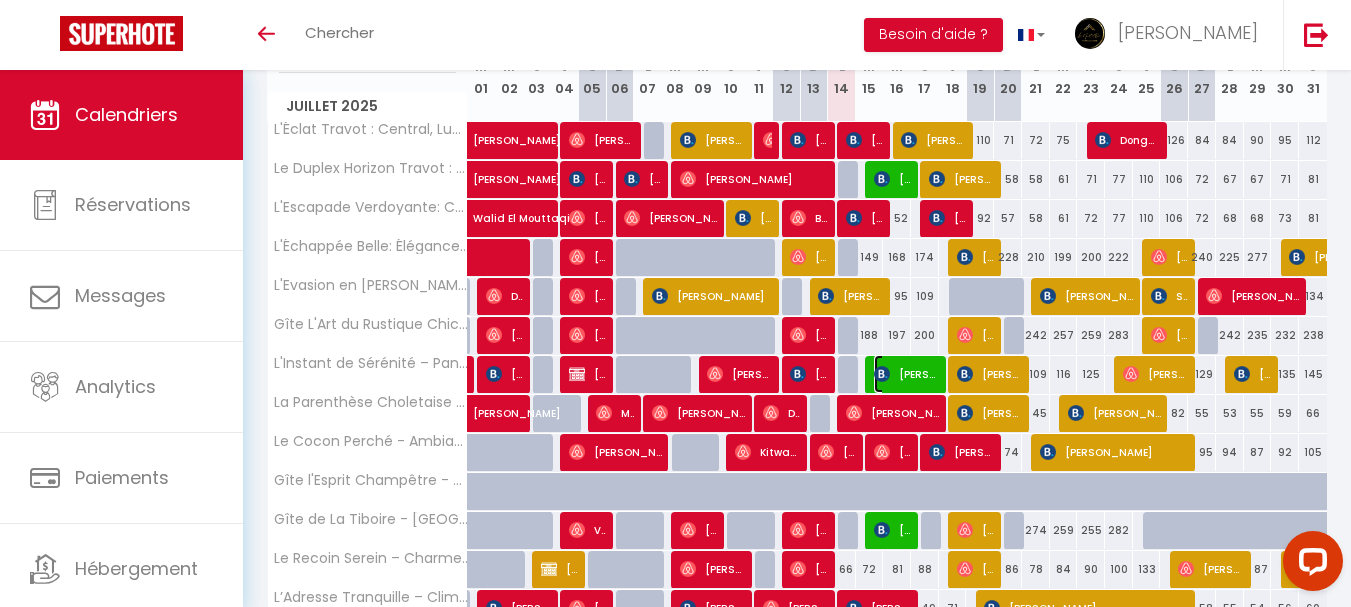 click on "[PERSON_NAME]" at bounding box center [906, 374] 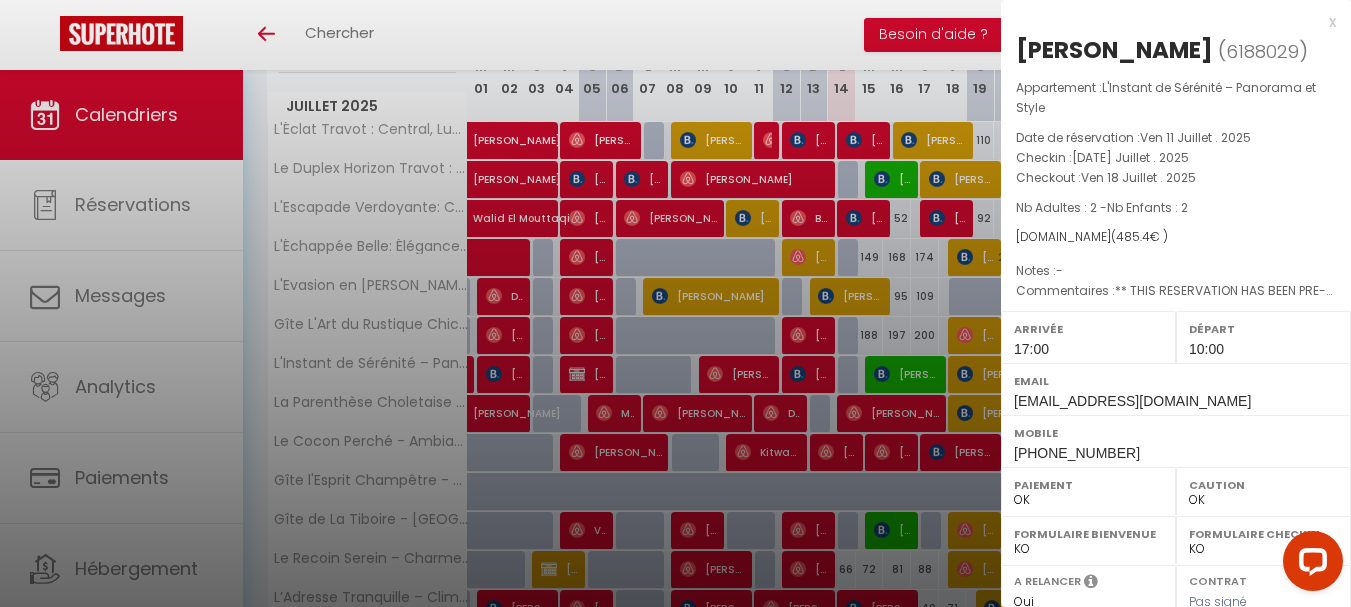 click at bounding box center (675, 303) 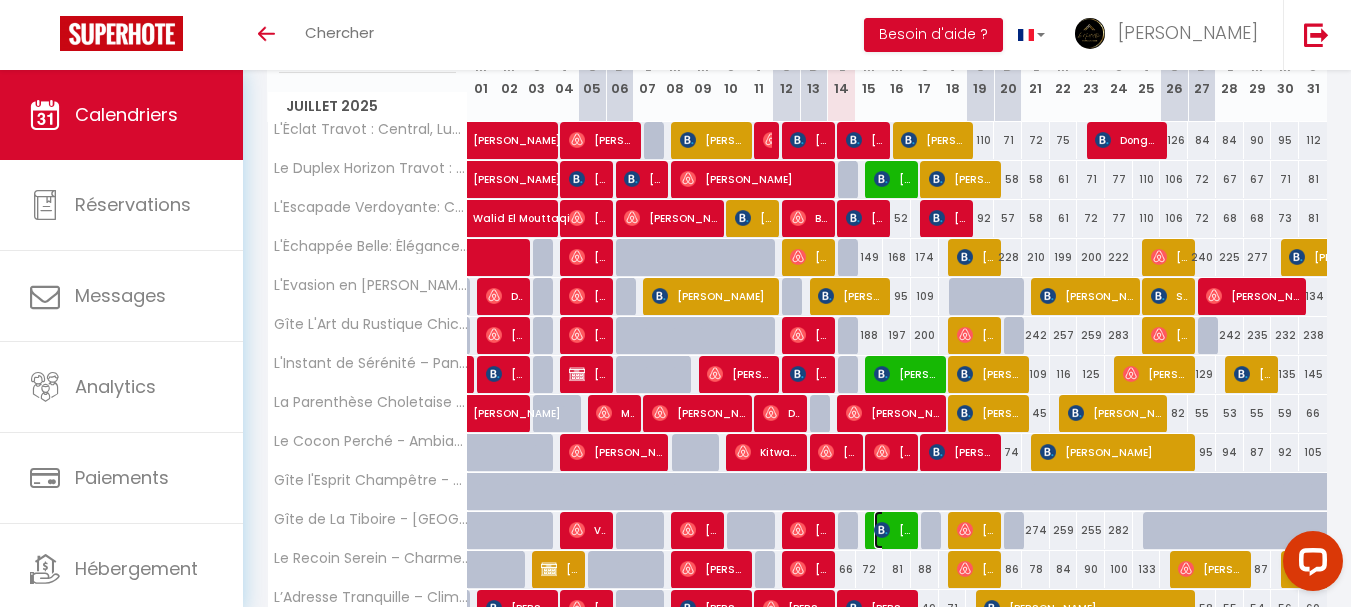 click at bounding box center [882, 530] 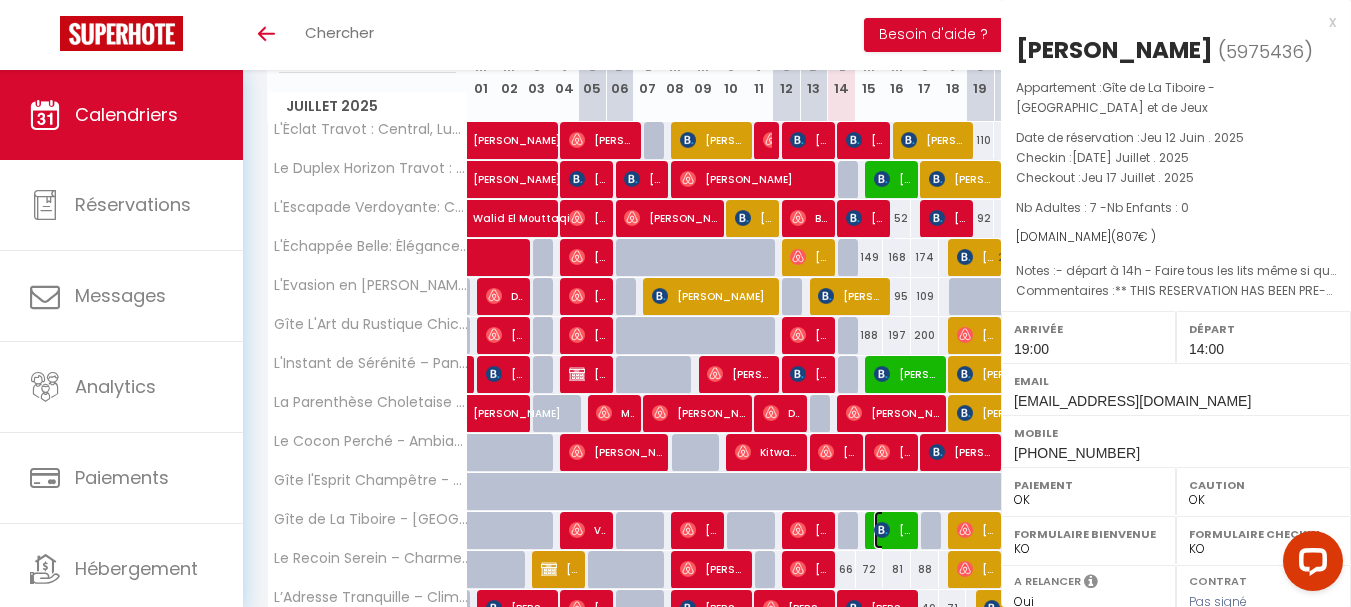 select on "41594" 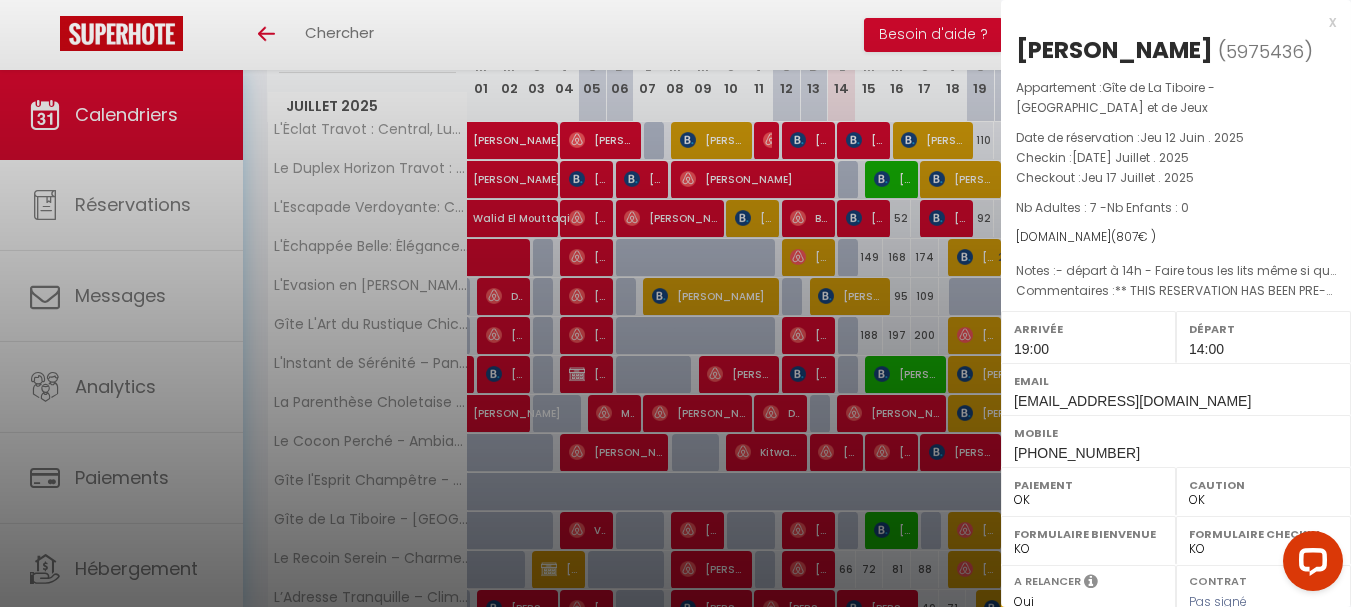 click at bounding box center [675, 303] 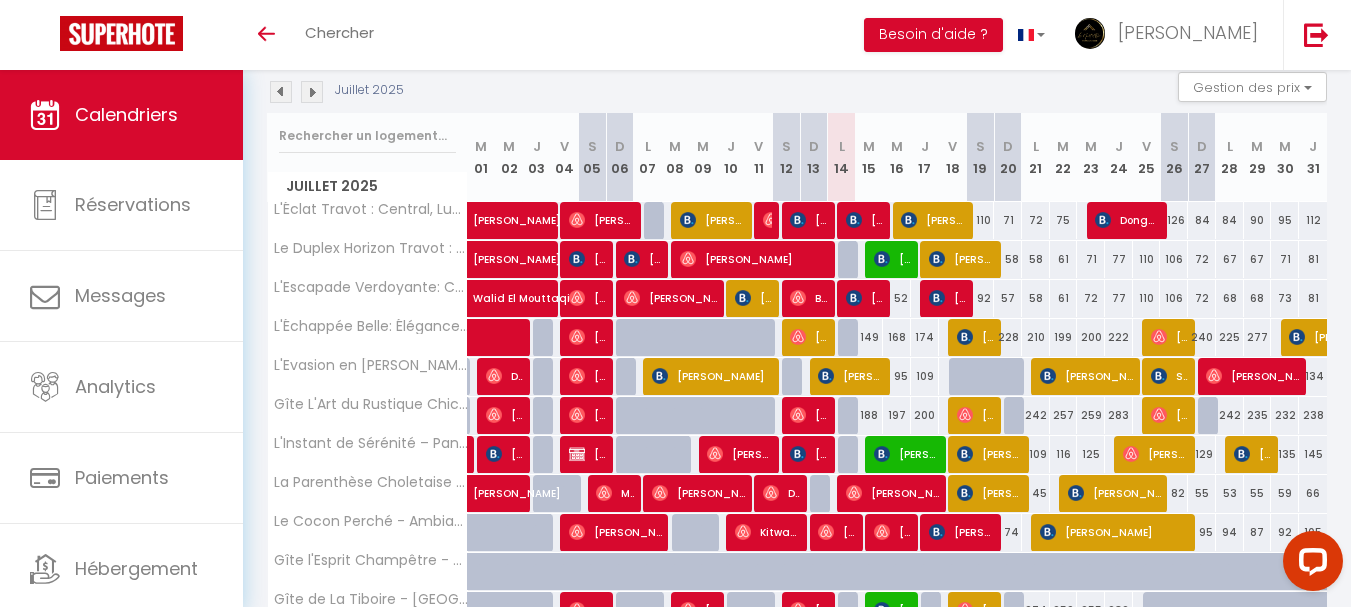 scroll, scrollTop: 195, scrollLeft: 0, axis: vertical 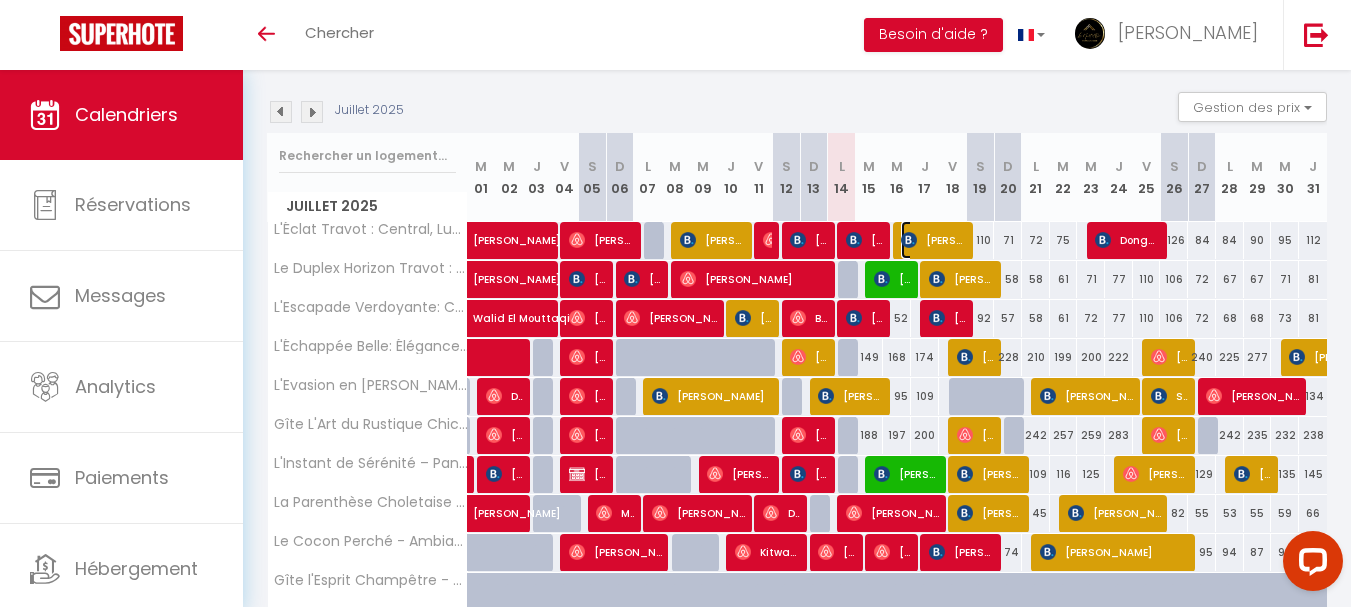 click on "[PERSON_NAME]" at bounding box center (933, 240) 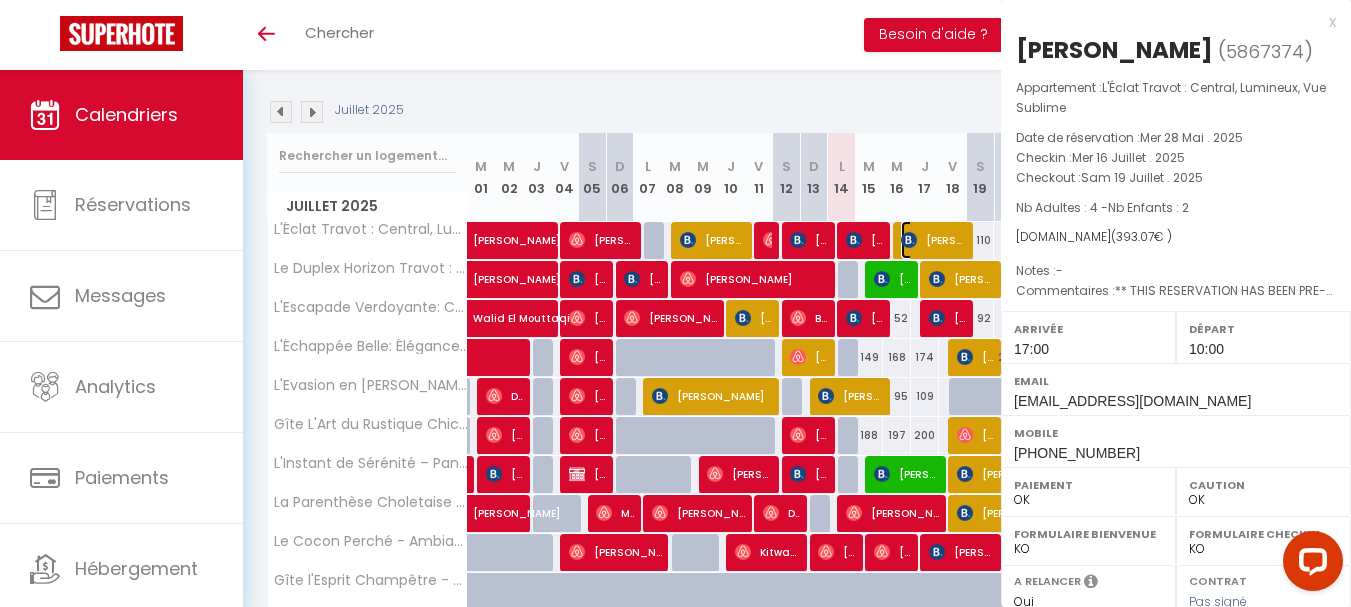 select on "KO" 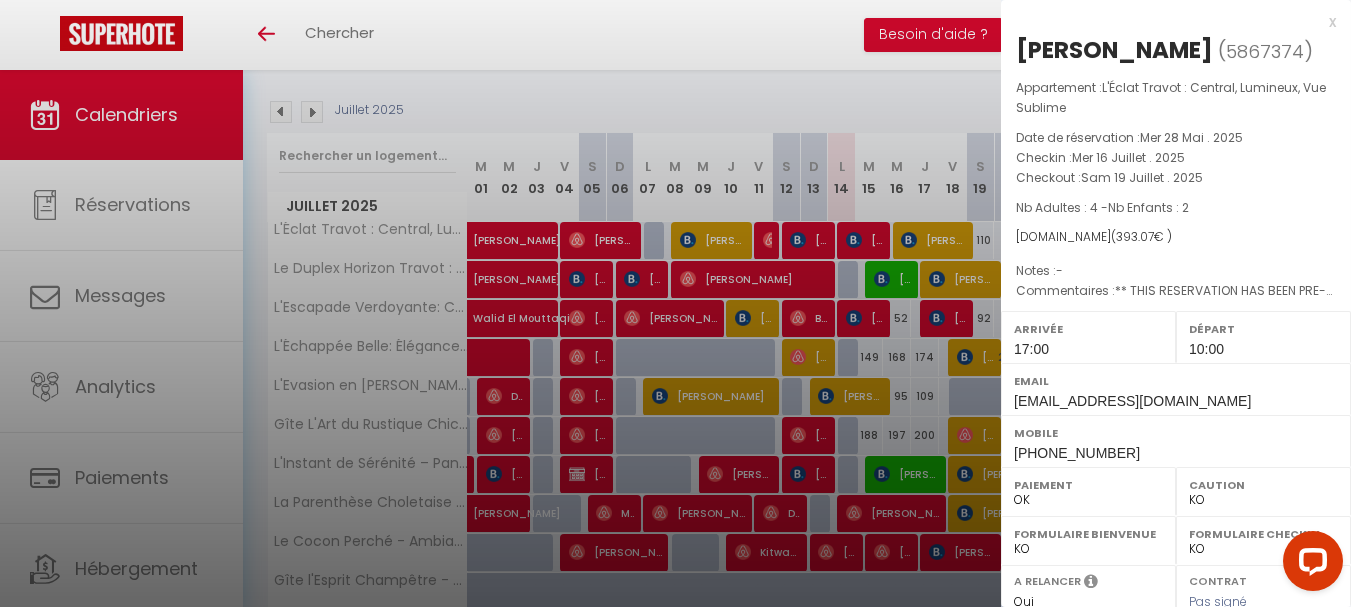 click at bounding box center (675, 303) 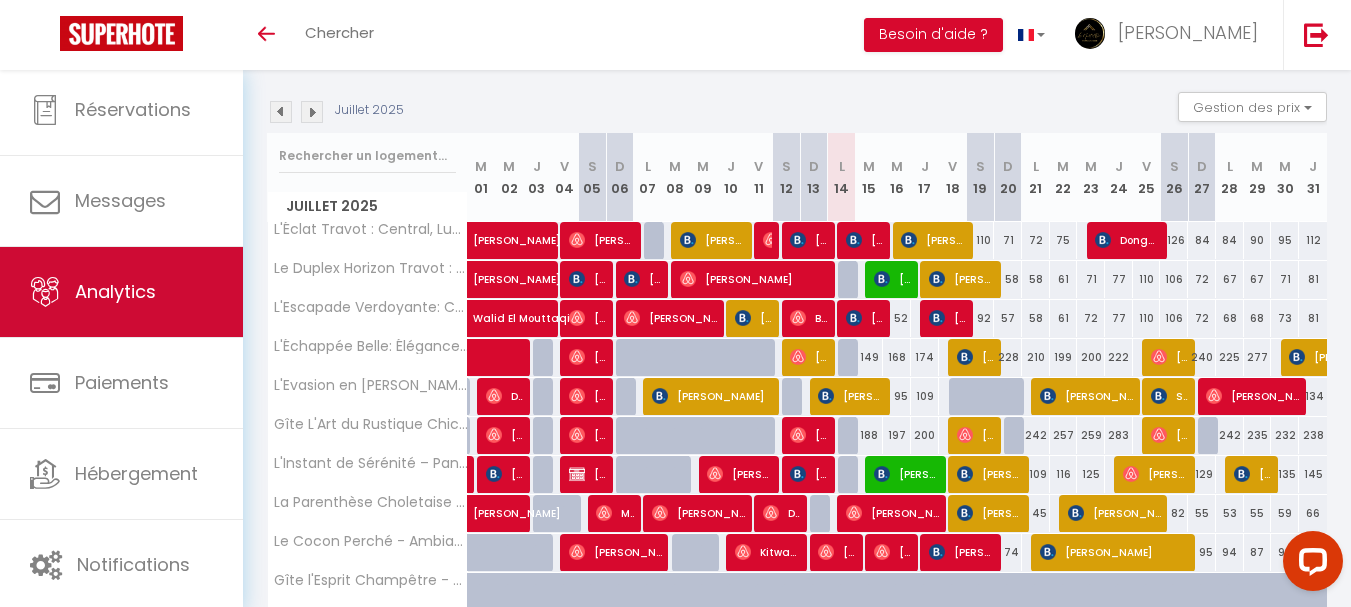 click on "Analytics" at bounding box center (121, 292) 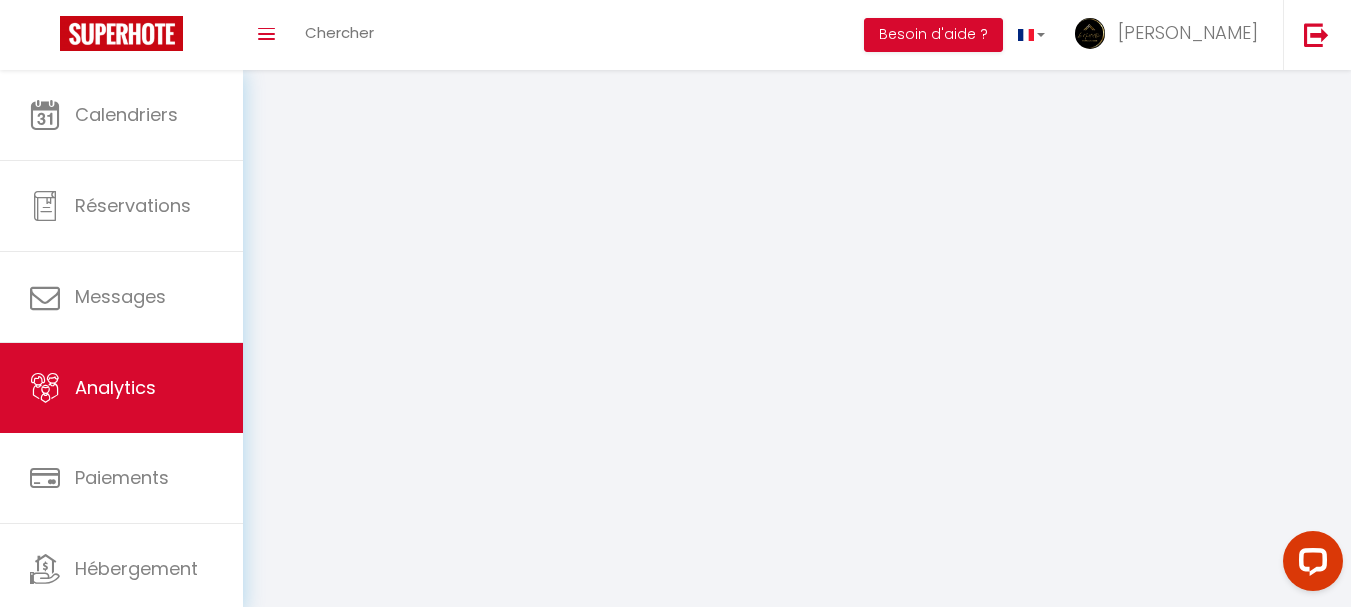 scroll, scrollTop: 0, scrollLeft: 0, axis: both 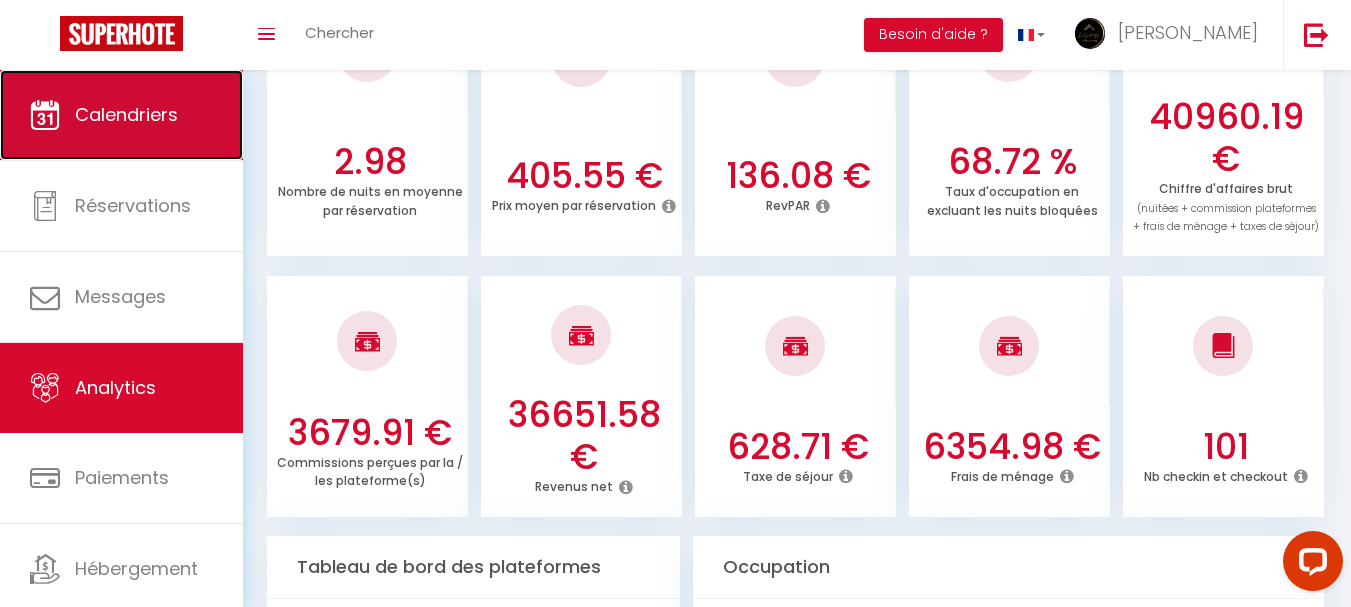 click on "Calendriers" at bounding box center (126, 114) 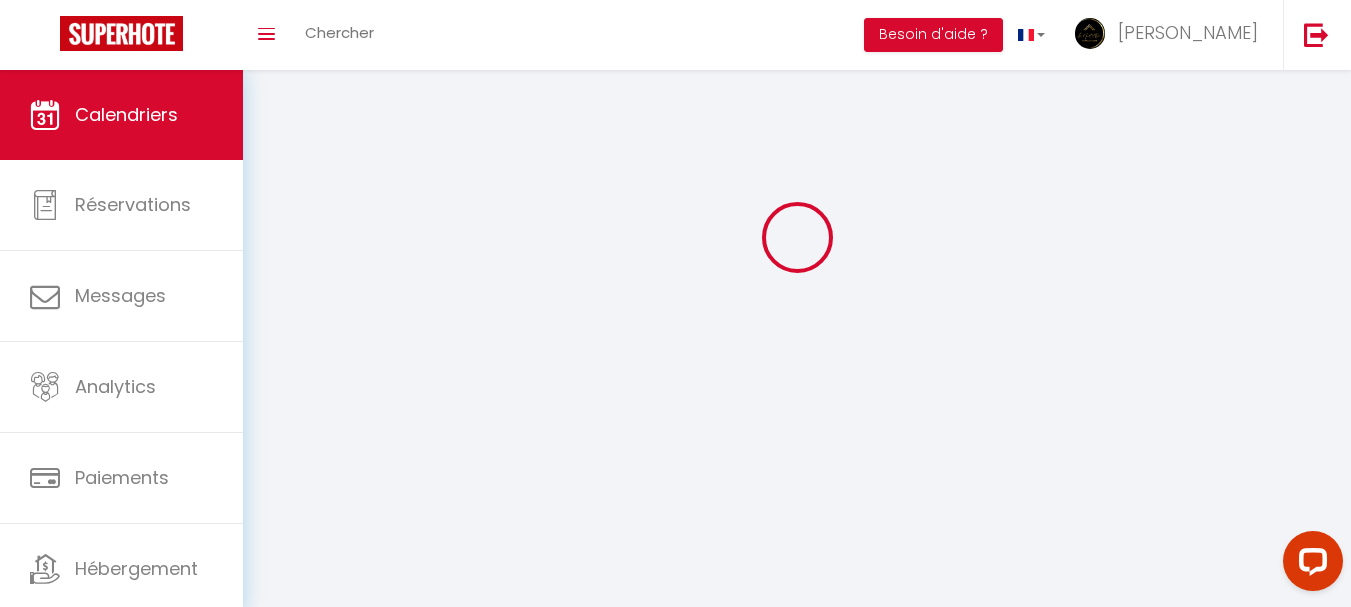 scroll, scrollTop: 0, scrollLeft: 0, axis: both 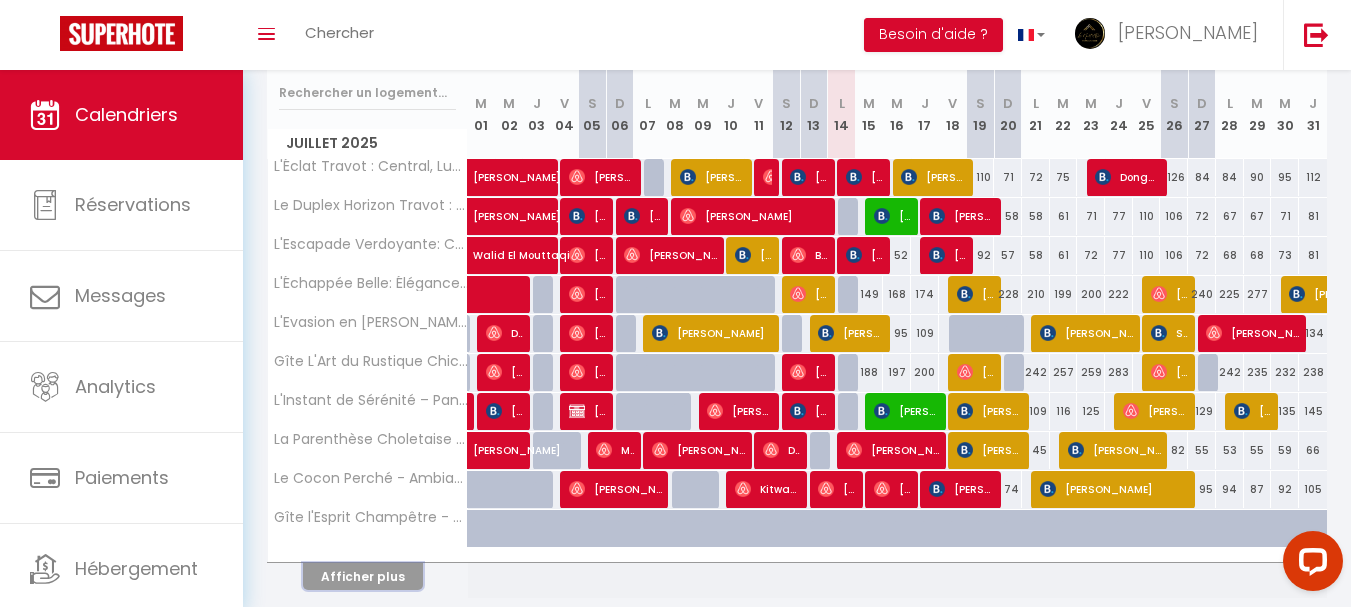 click on "Afficher plus" at bounding box center (363, 576) 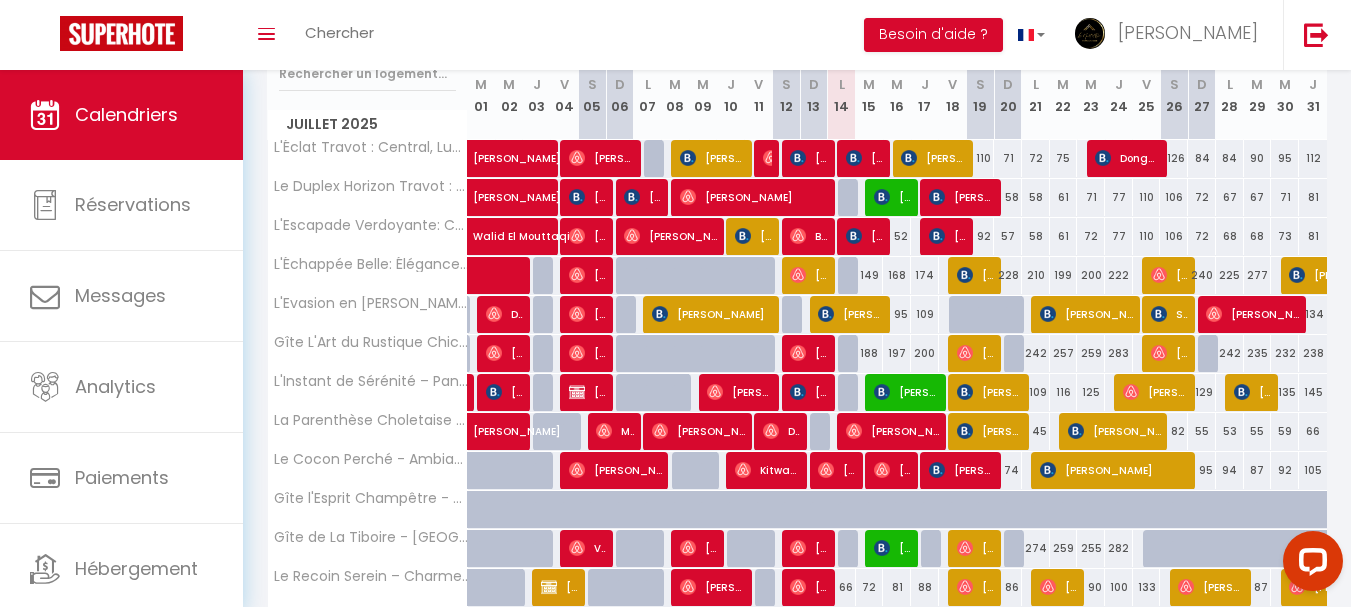 scroll, scrollTop: 254, scrollLeft: 0, axis: vertical 